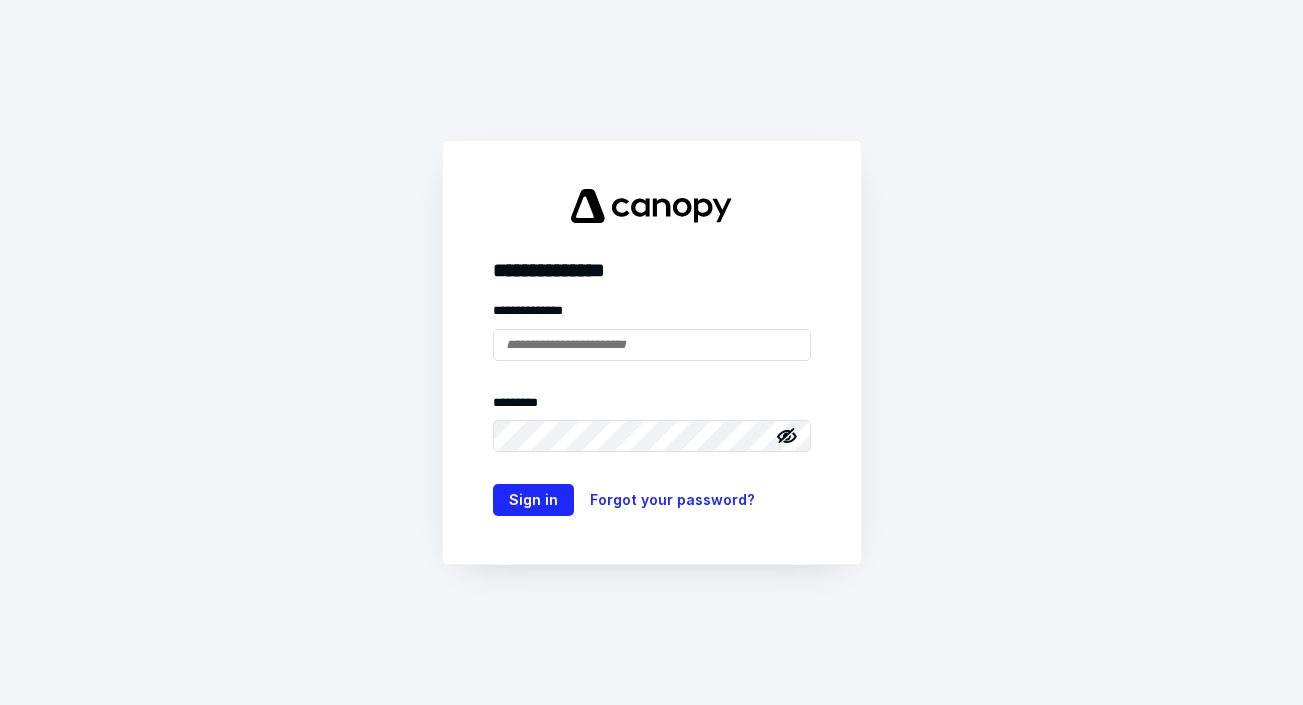 scroll, scrollTop: 0, scrollLeft: 0, axis: both 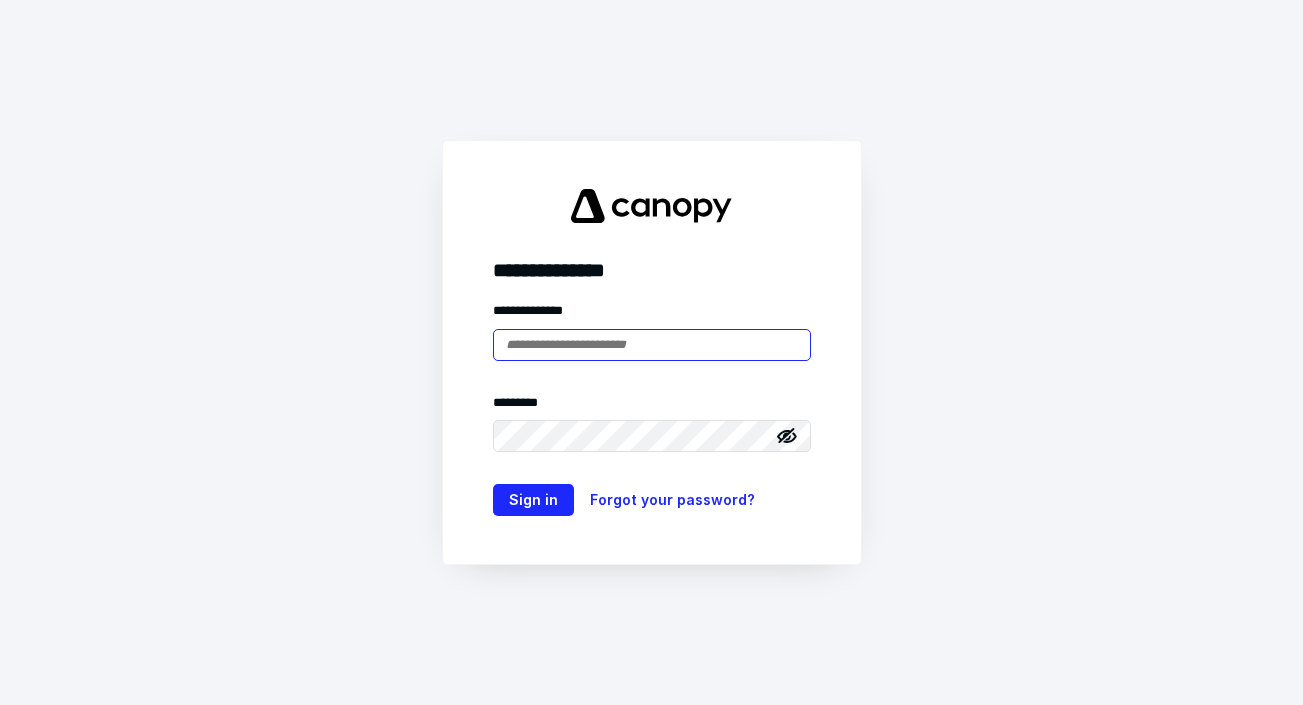 type on "**********" 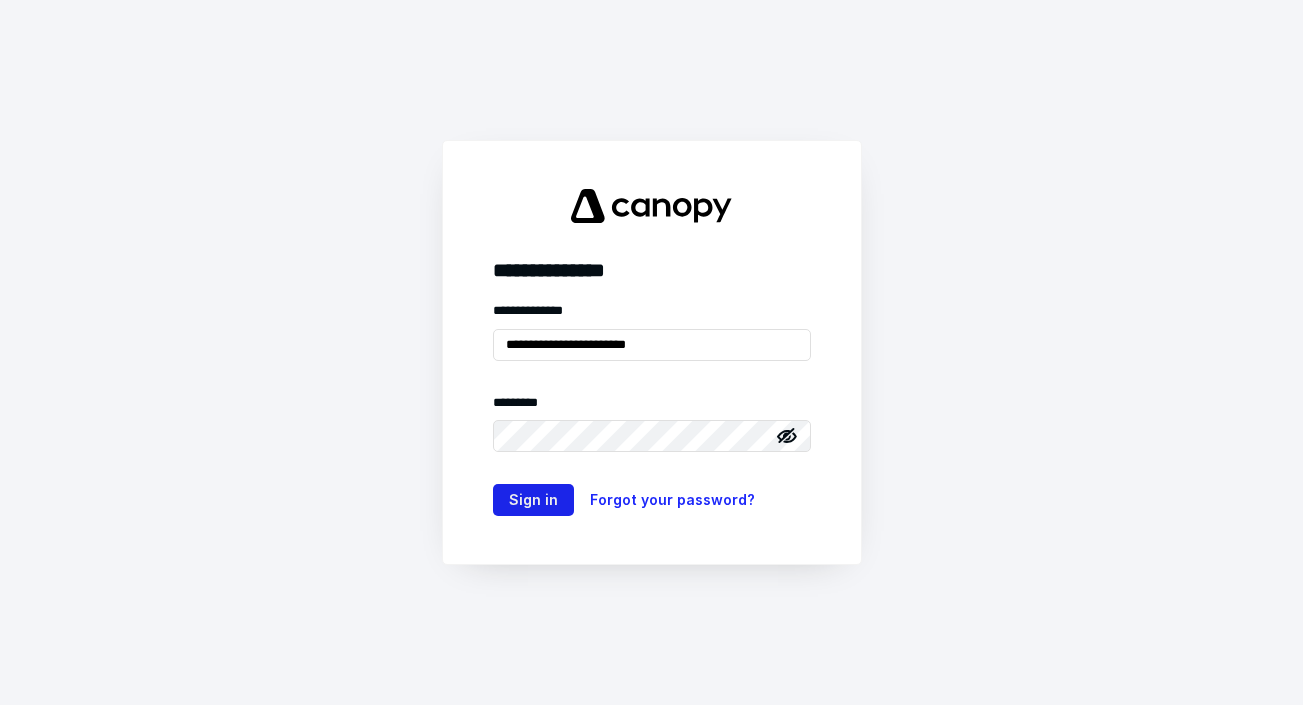 click on "Sign in" at bounding box center (533, 500) 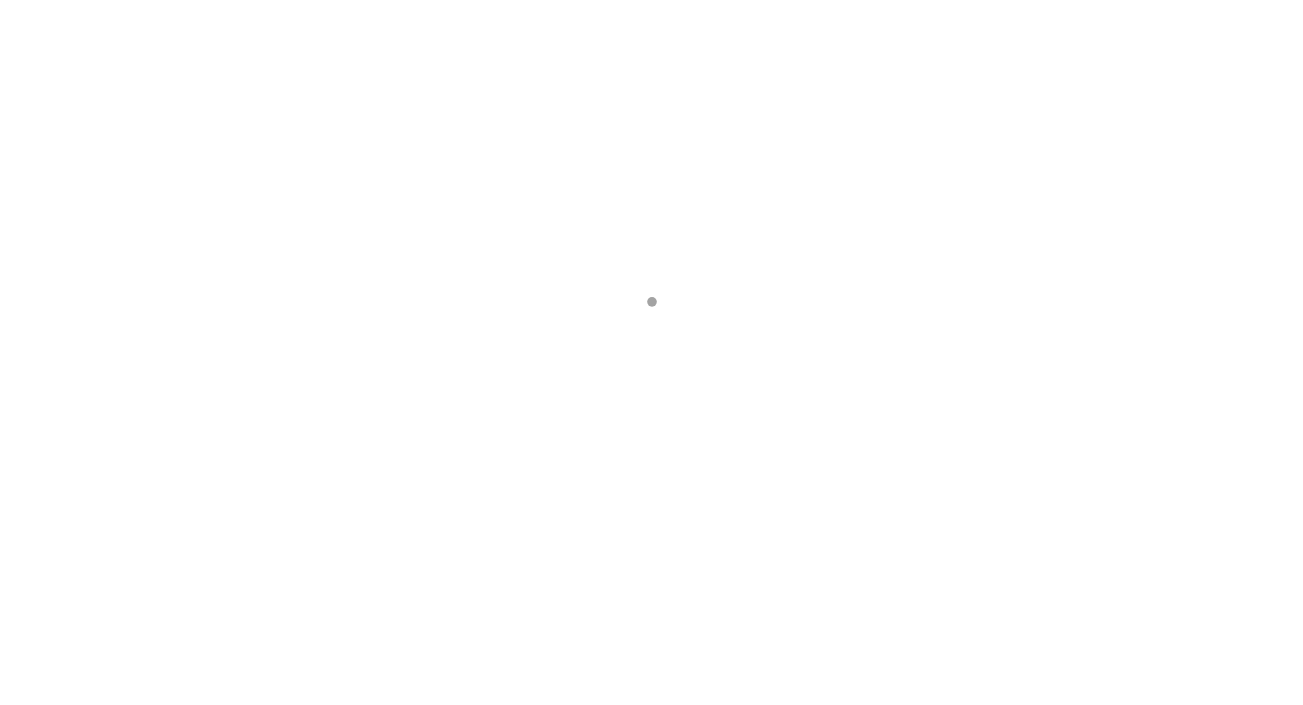 scroll, scrollTop: 0, scrollLeft: 0, axis: both 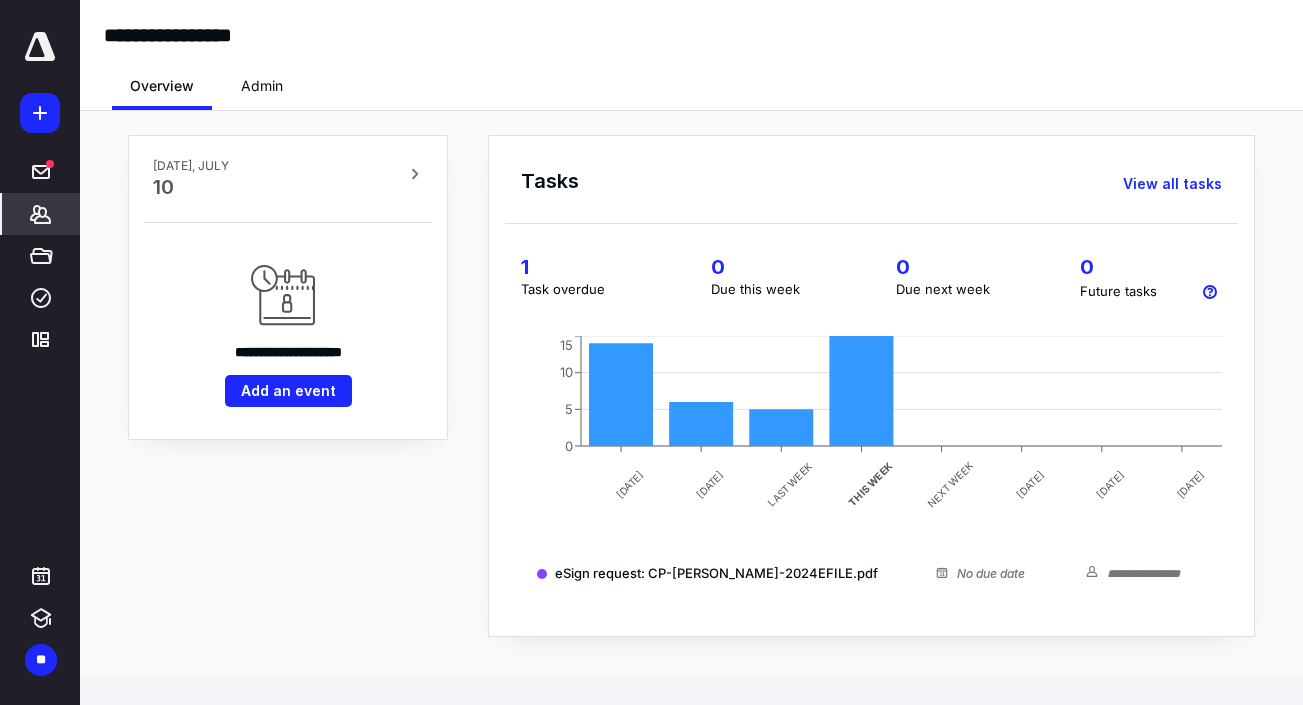 click 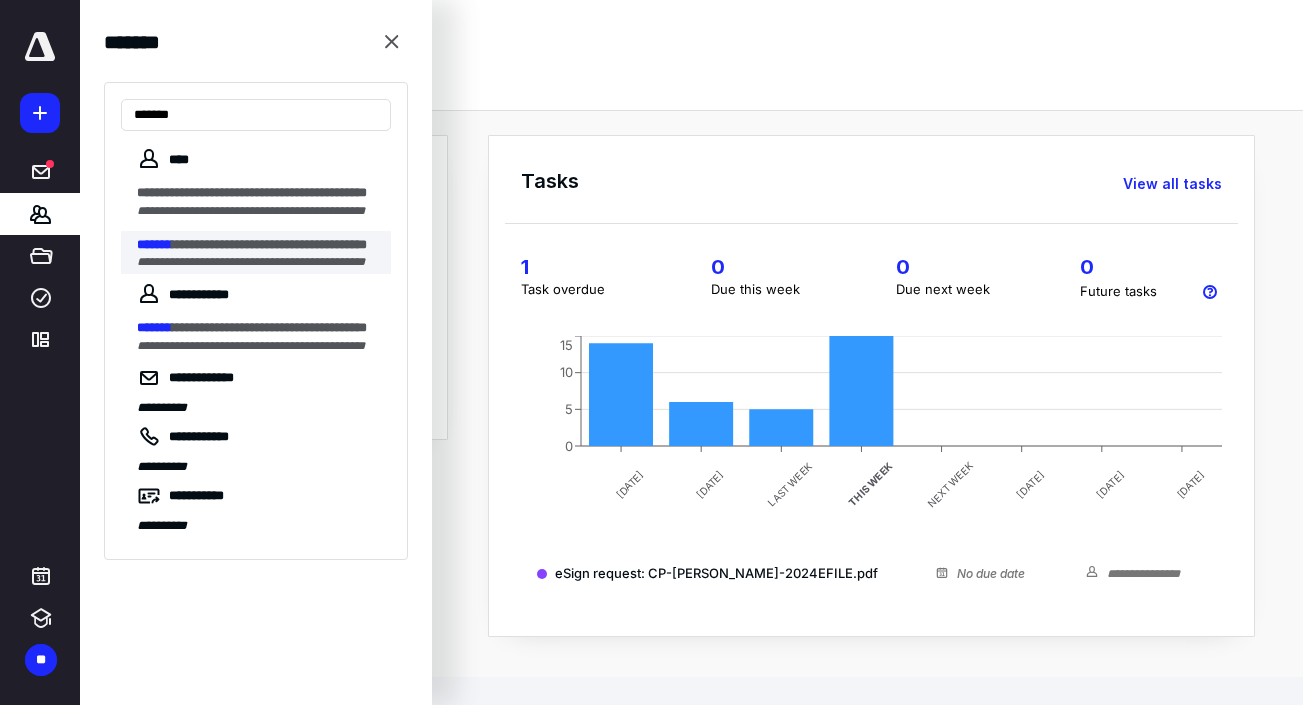 type on "*******" 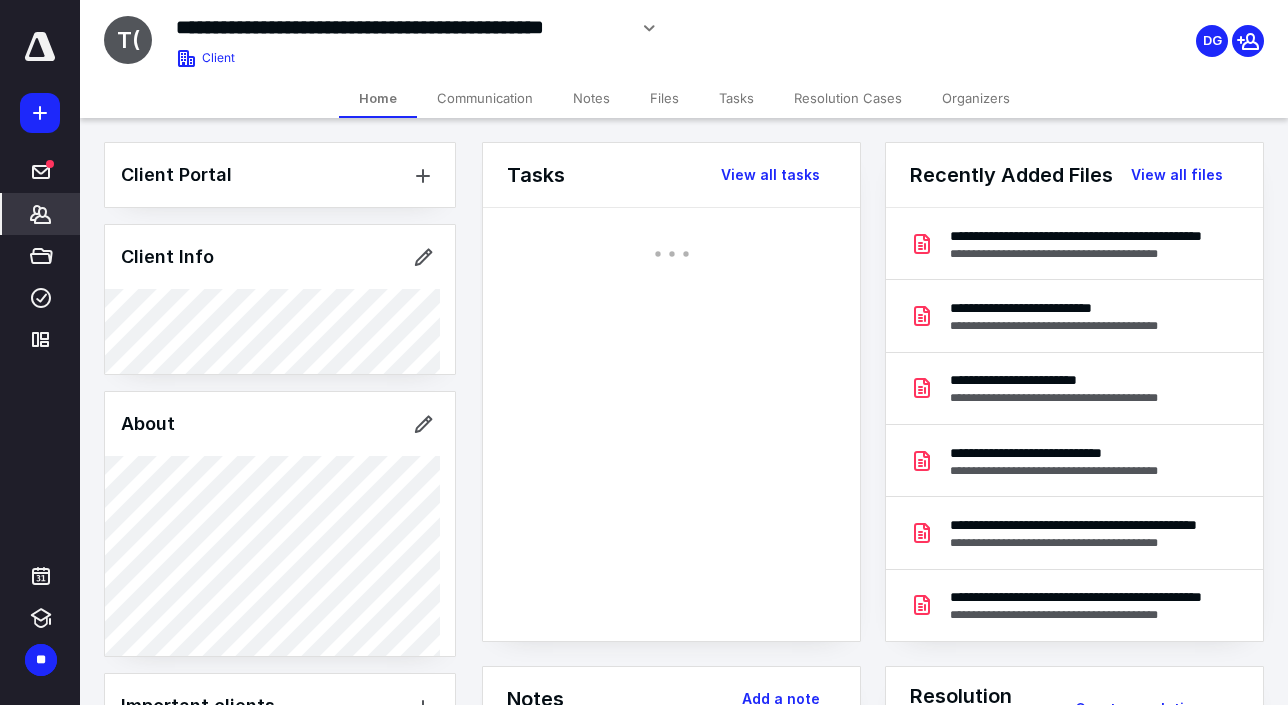 click on "Files" at bounding box center [664, 98] 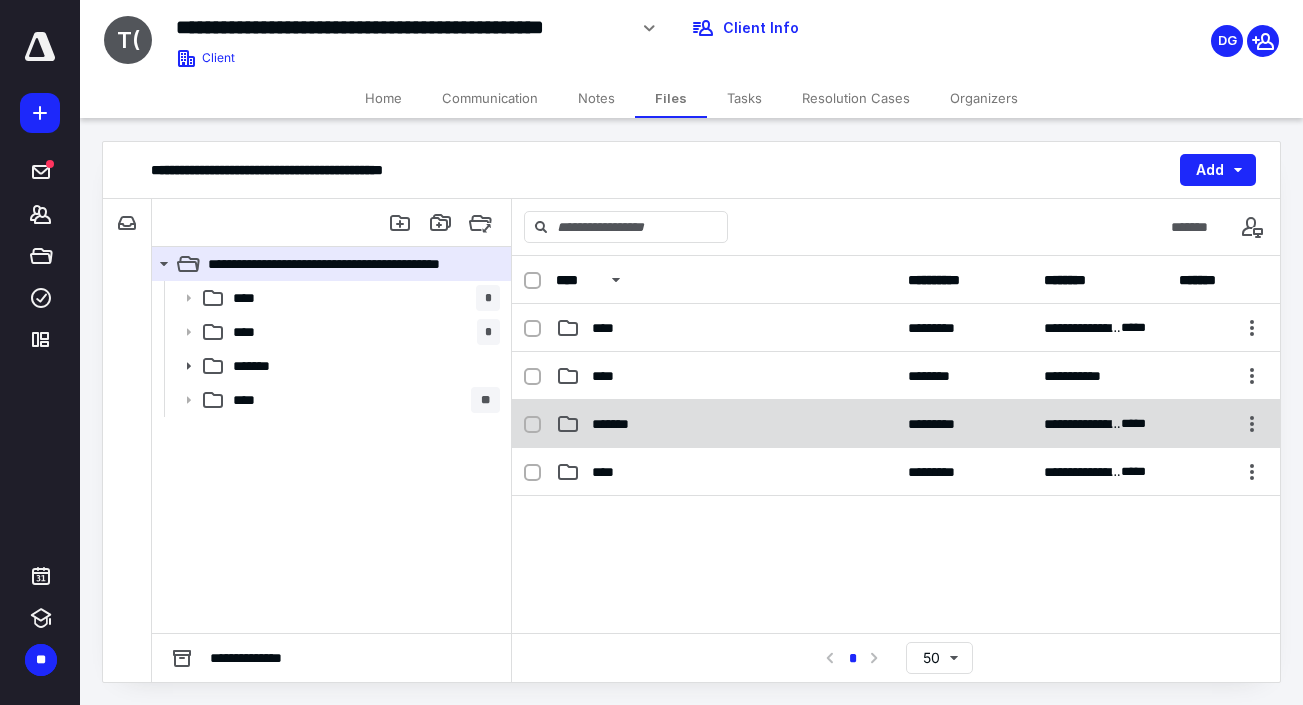 click on "*******" at bounding box center [726, 424] 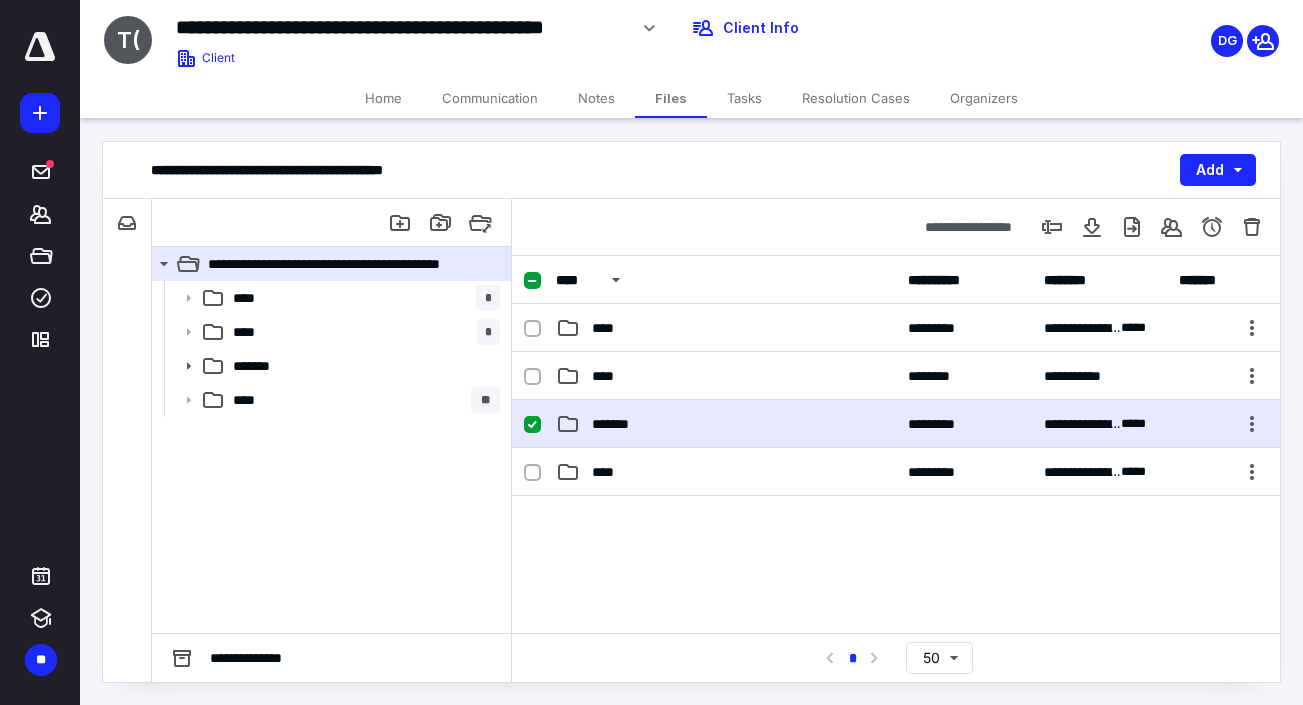 click on "*******" at bounding box center (726, 424) 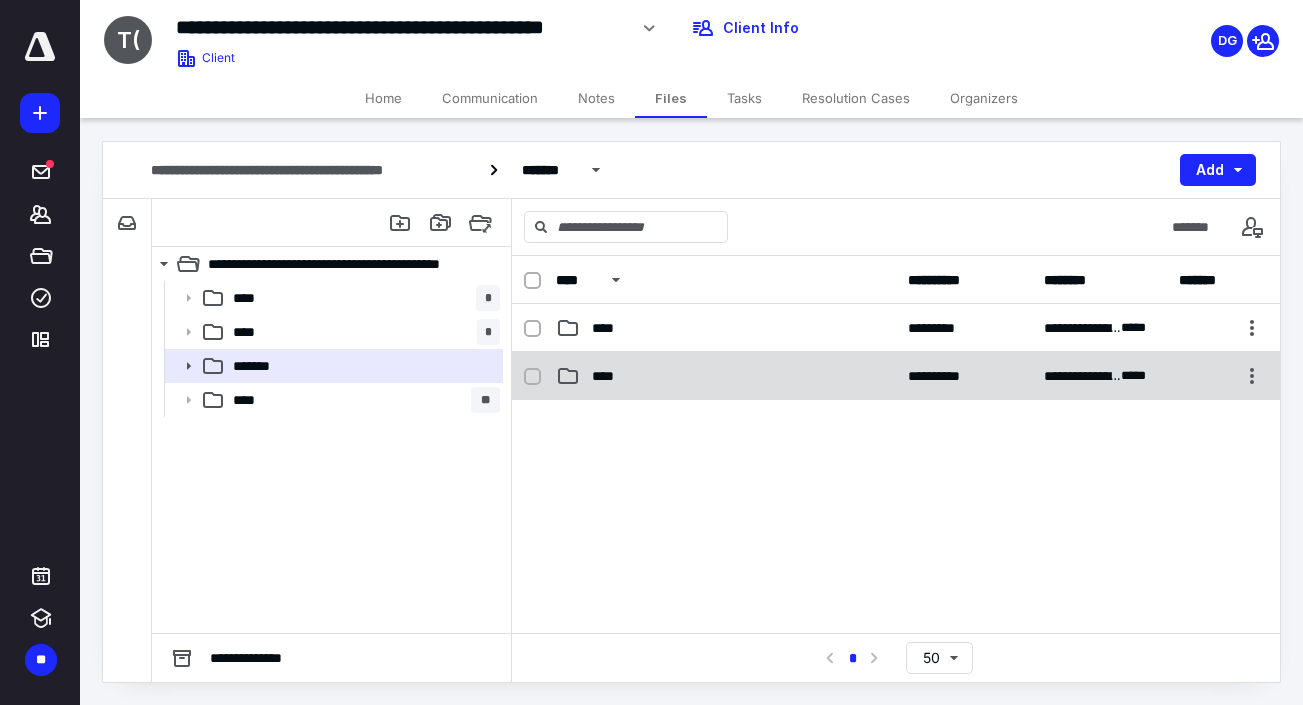 click on "****" at bounding box center [726, 376] 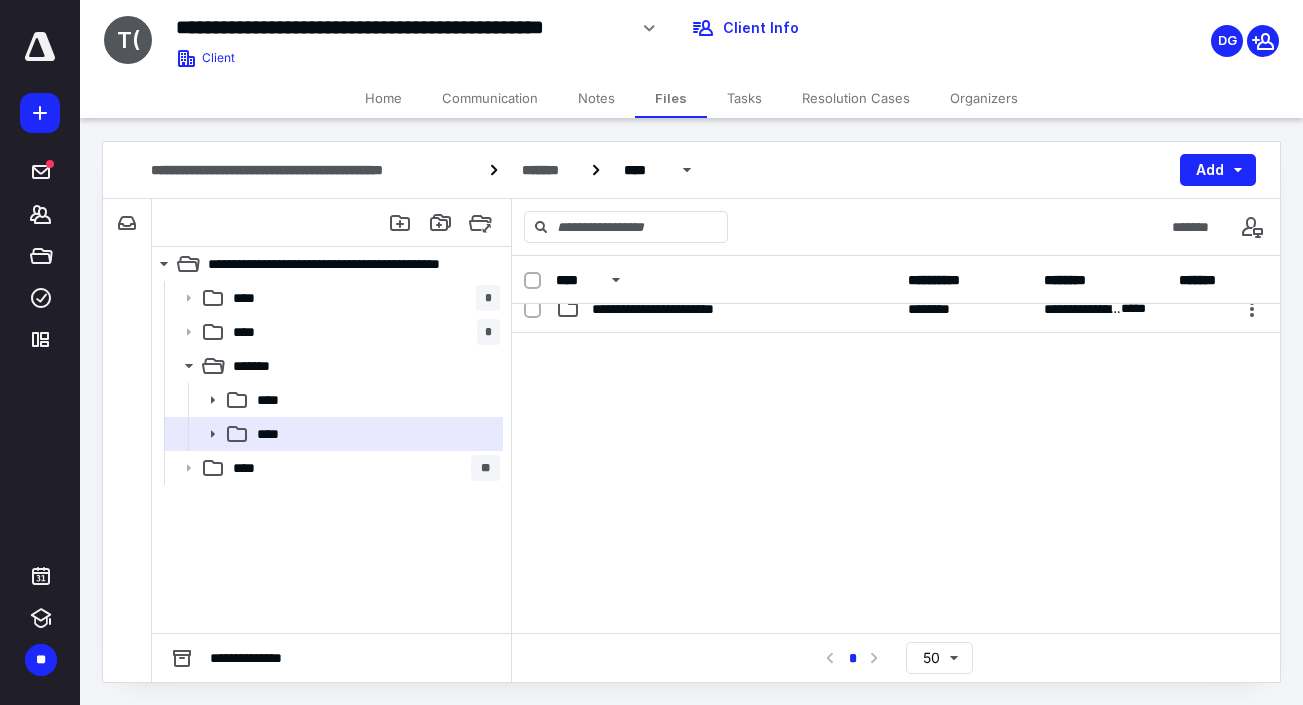 scroll, scrollTop: 258, scrollLeft: 0, axis: vertical 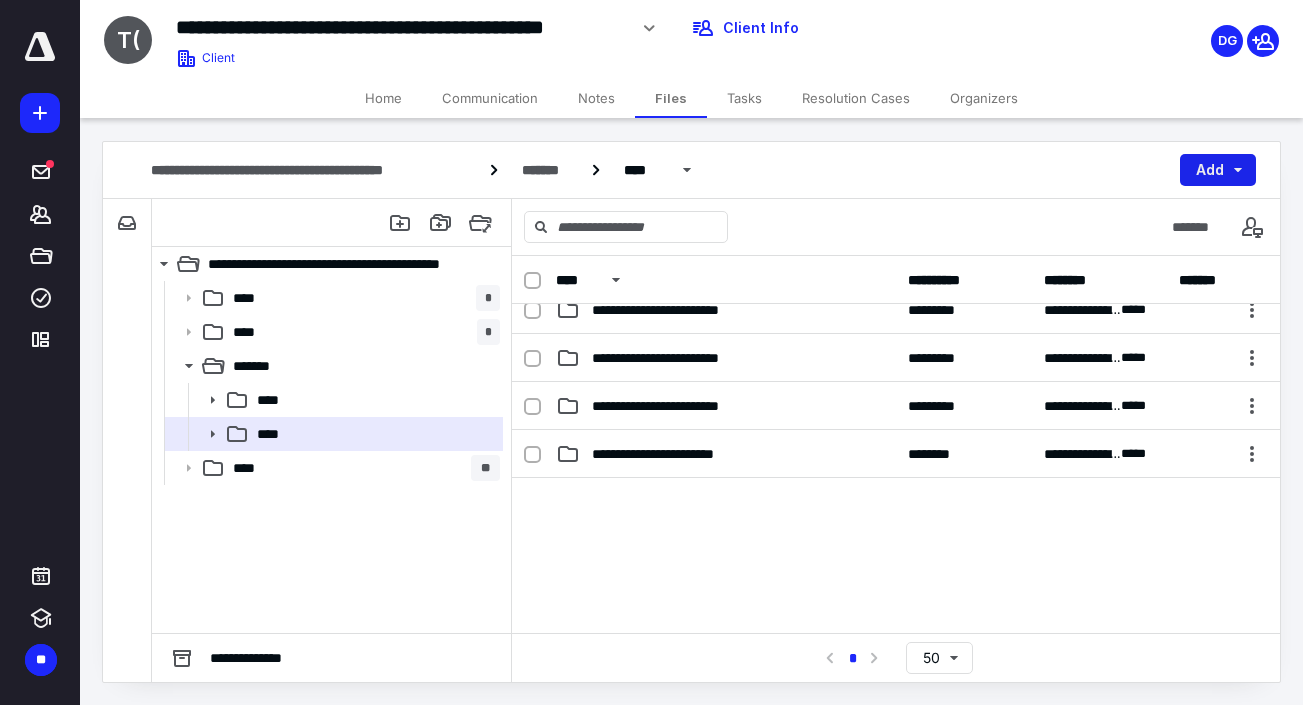 click on "Add" at bounding box center [1218, 170] 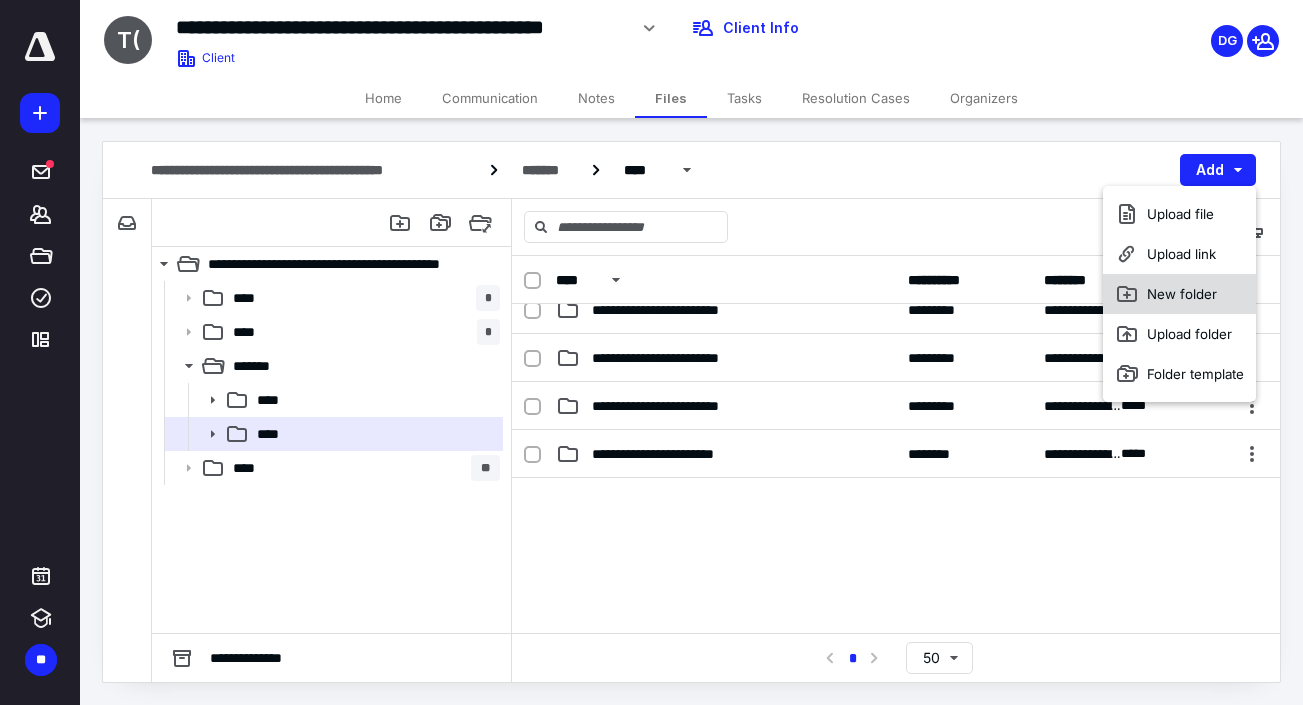 click on "New folder" at bounding box center [1179, 294] 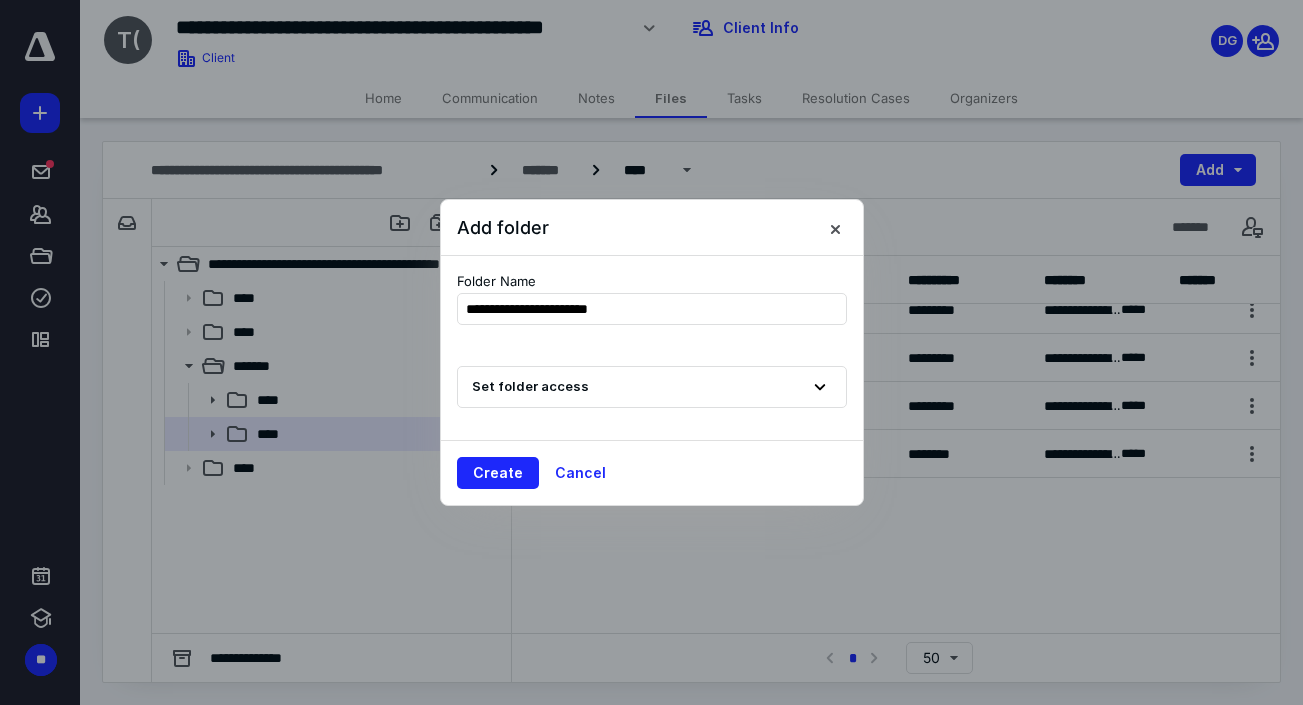 type on "**********" 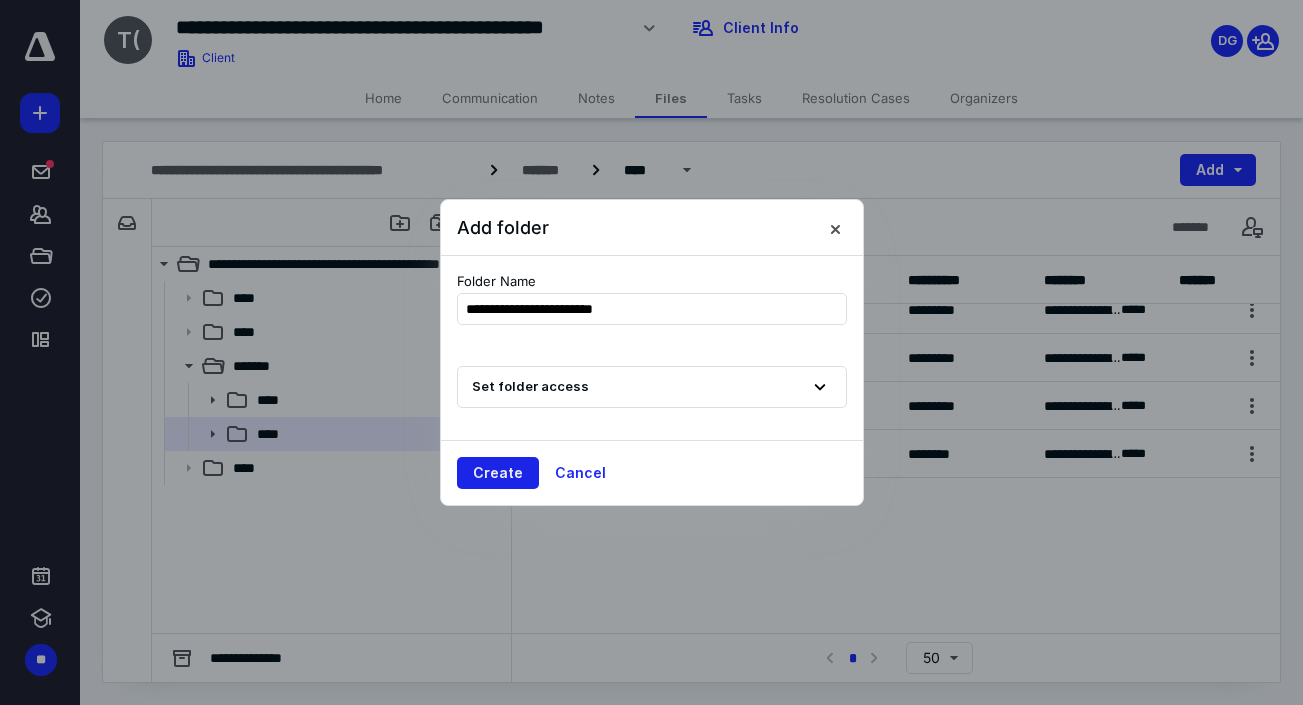 click on "Create" at bounding box center [498, 473] 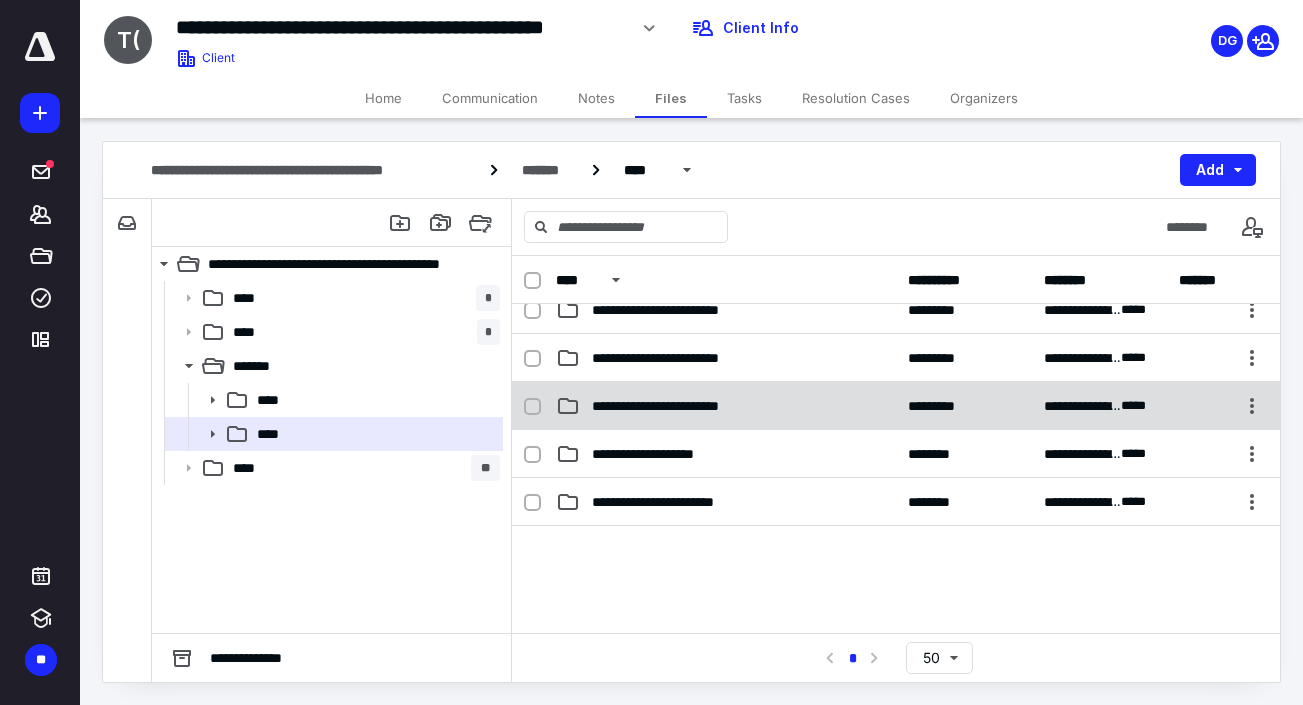 click on "**********" at bounding box center (896, 406) 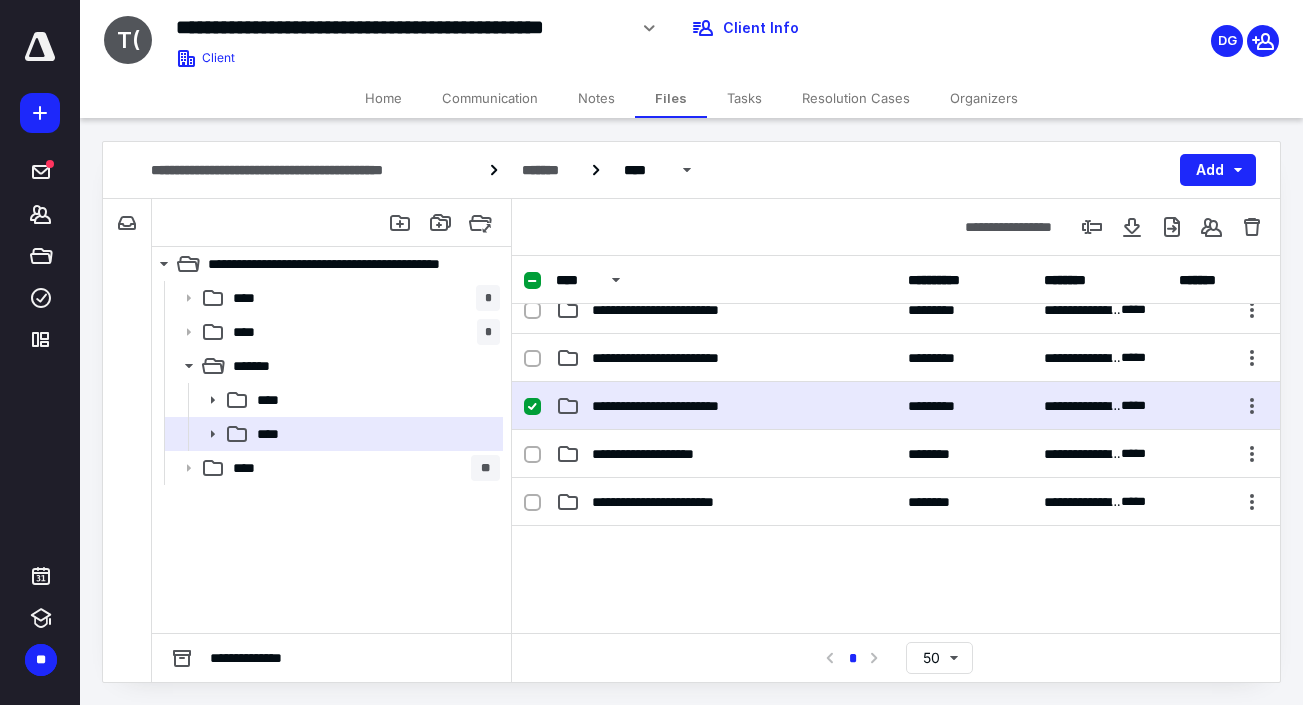 click on "**********" at bounding box center [896, 406] 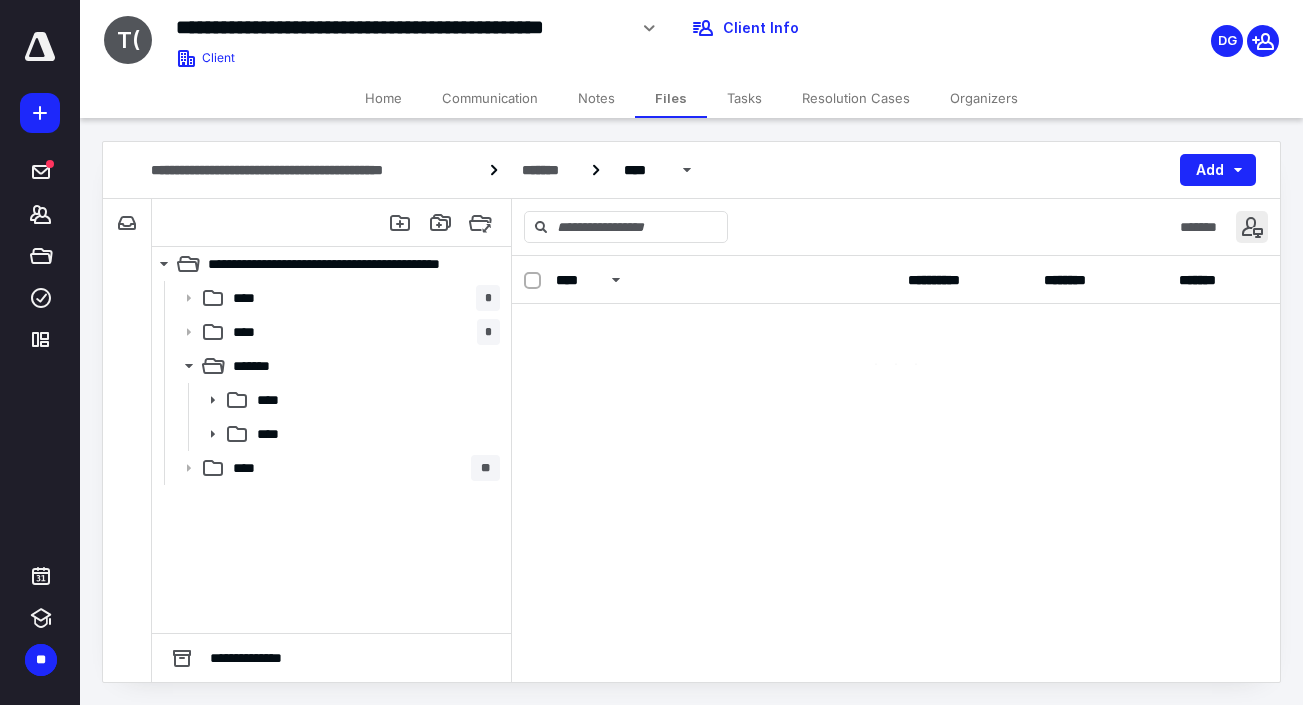 scroll, scrollTop: 0, scrollLeft: 0, axis: both 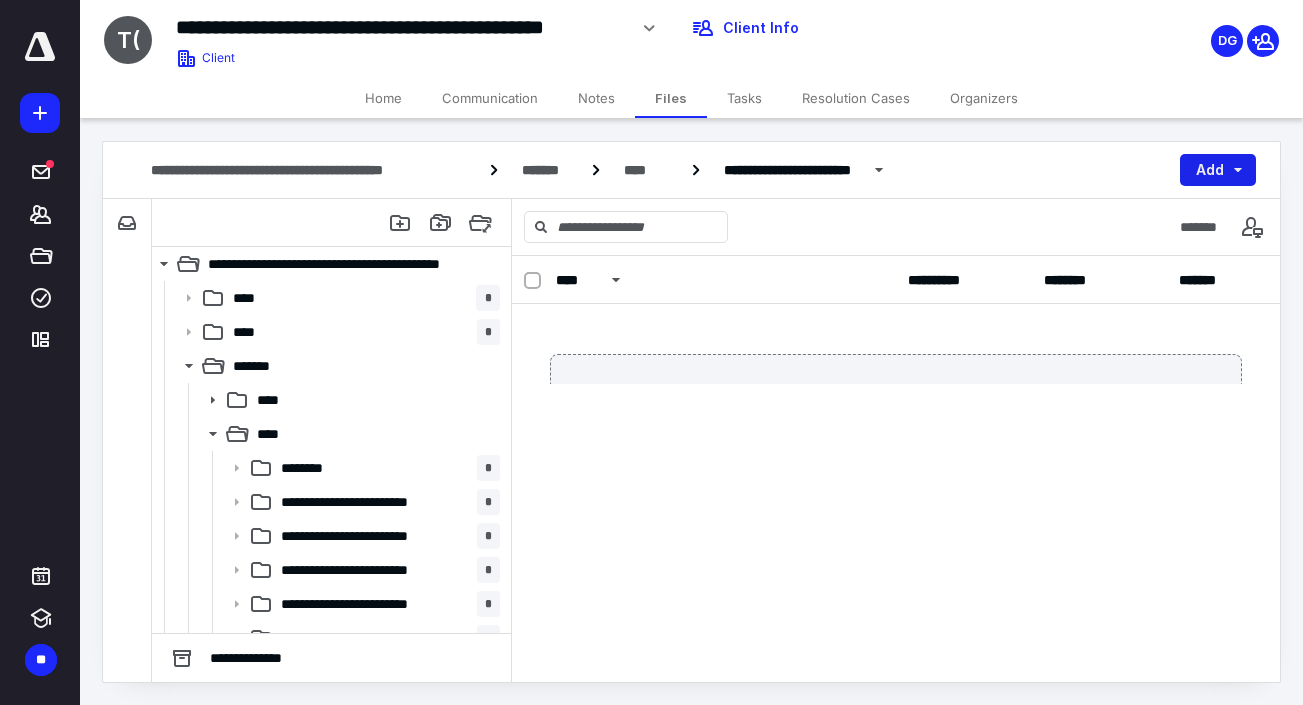 click on "Add" at bounding box center [1218, 170] 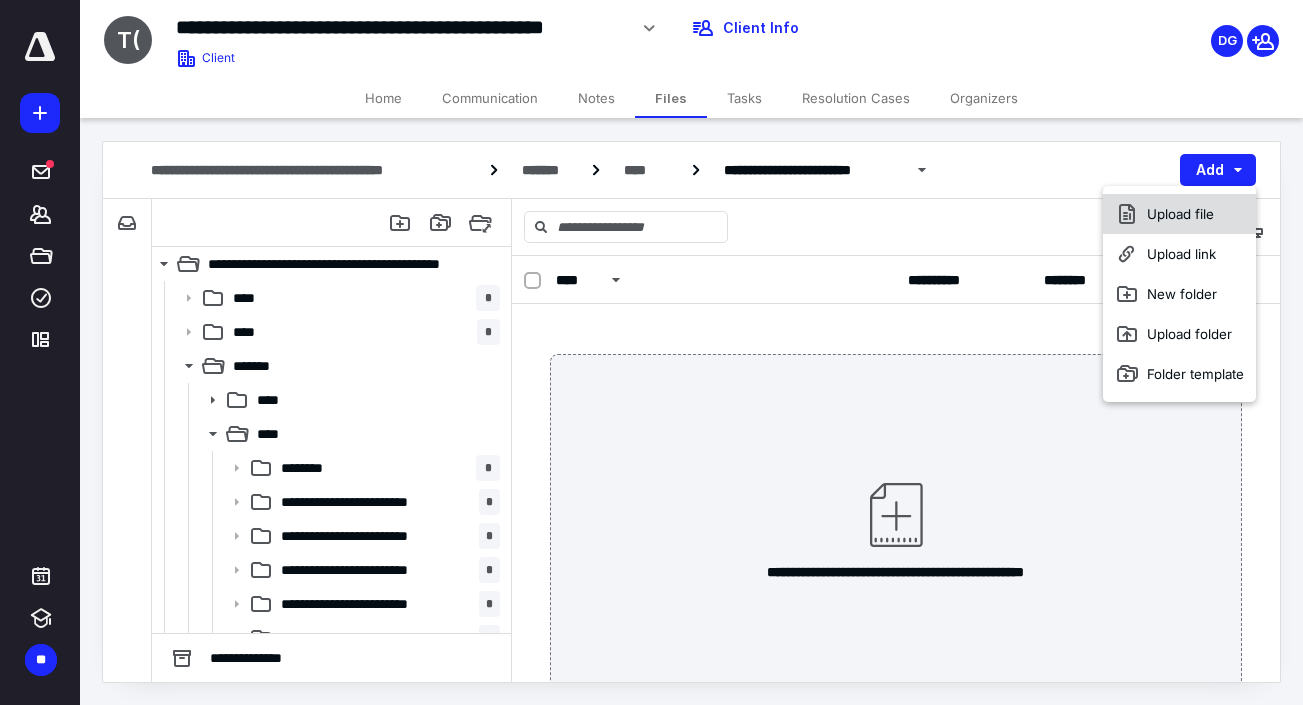 click on "Upload file" at bounding box center (1179, 214) 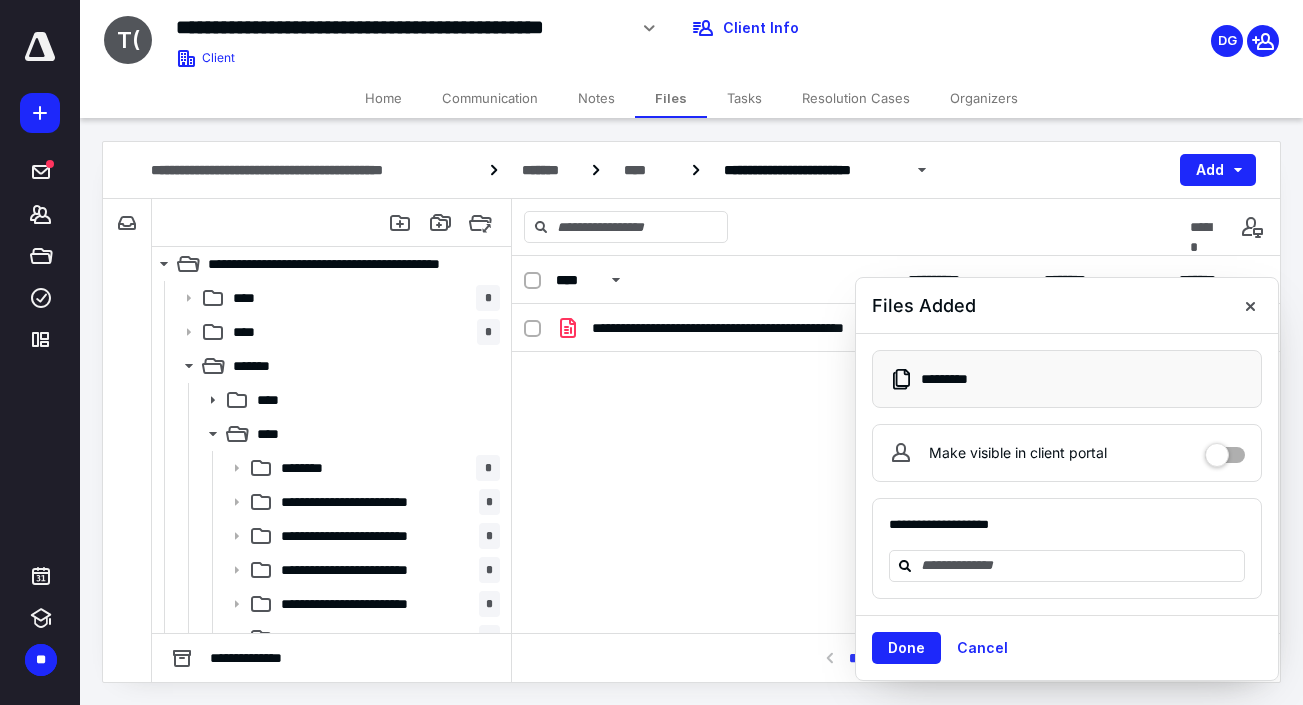 click on "Make visible in client portal" at bounding box center (1225, 450) 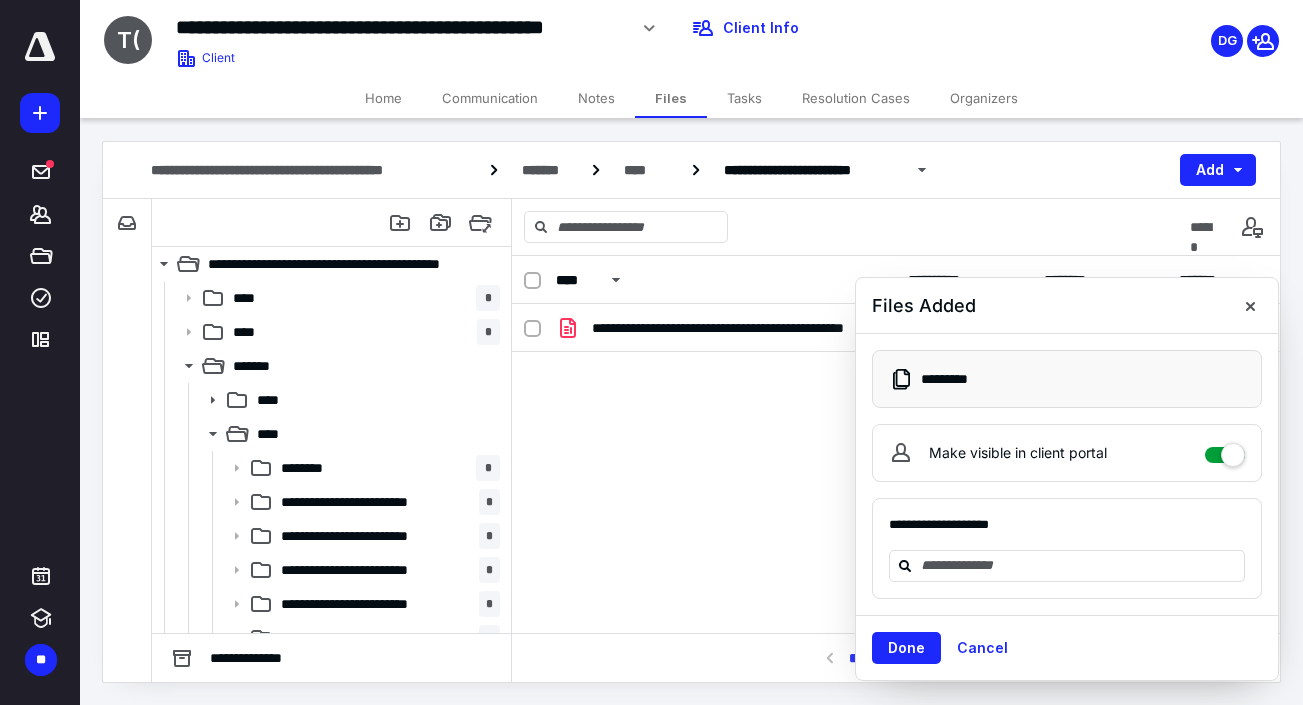 checkbox on "****" 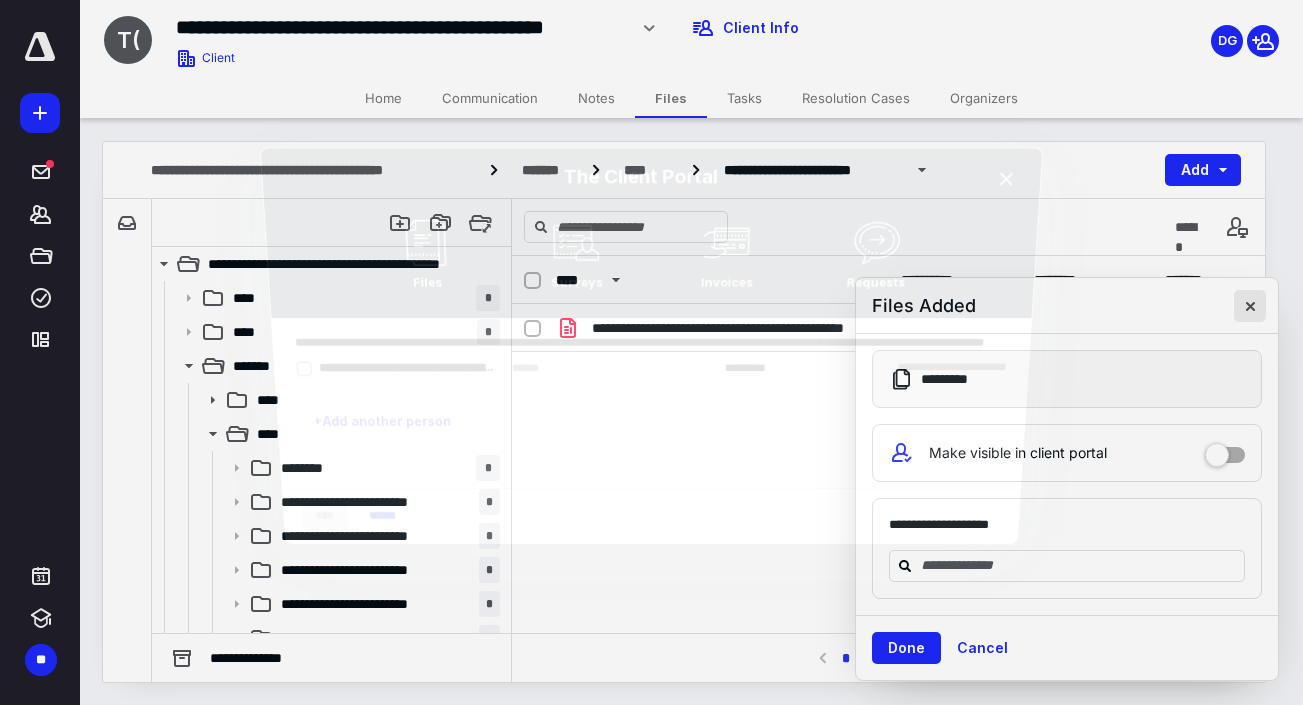 click at bounding box center [651, 352] 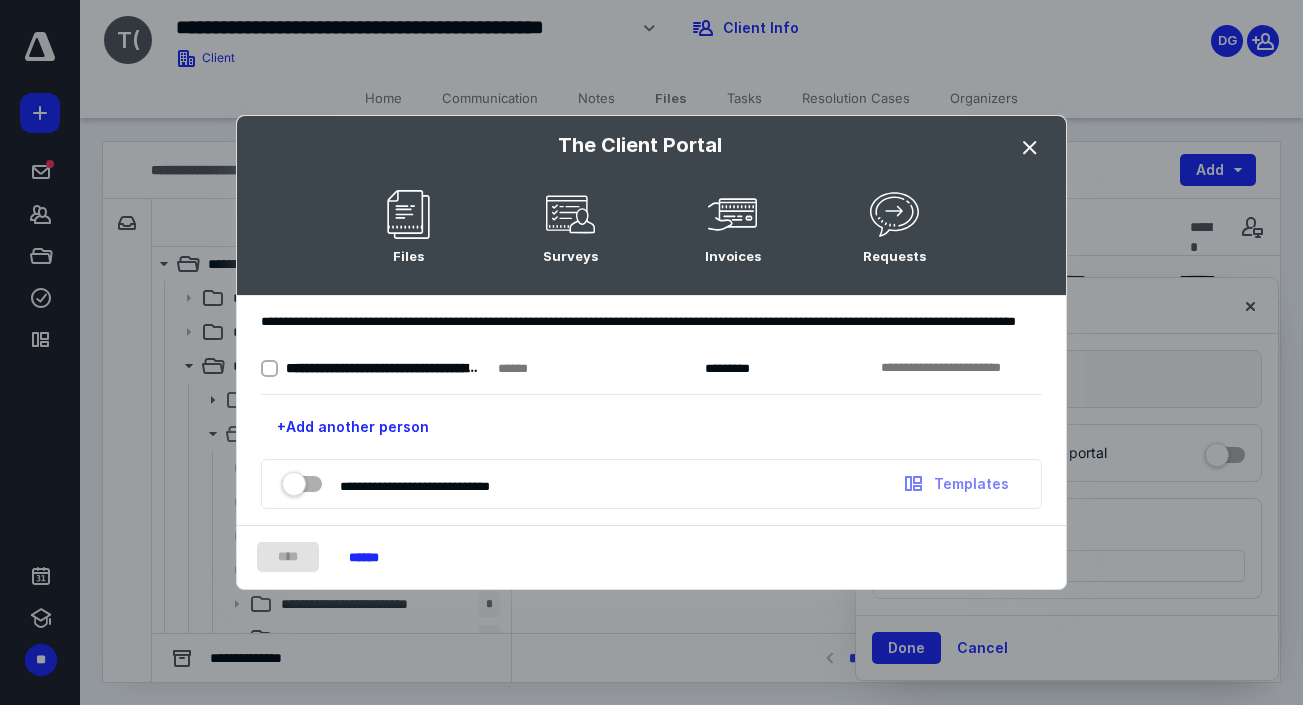 click at bounding box center (1030, 148) 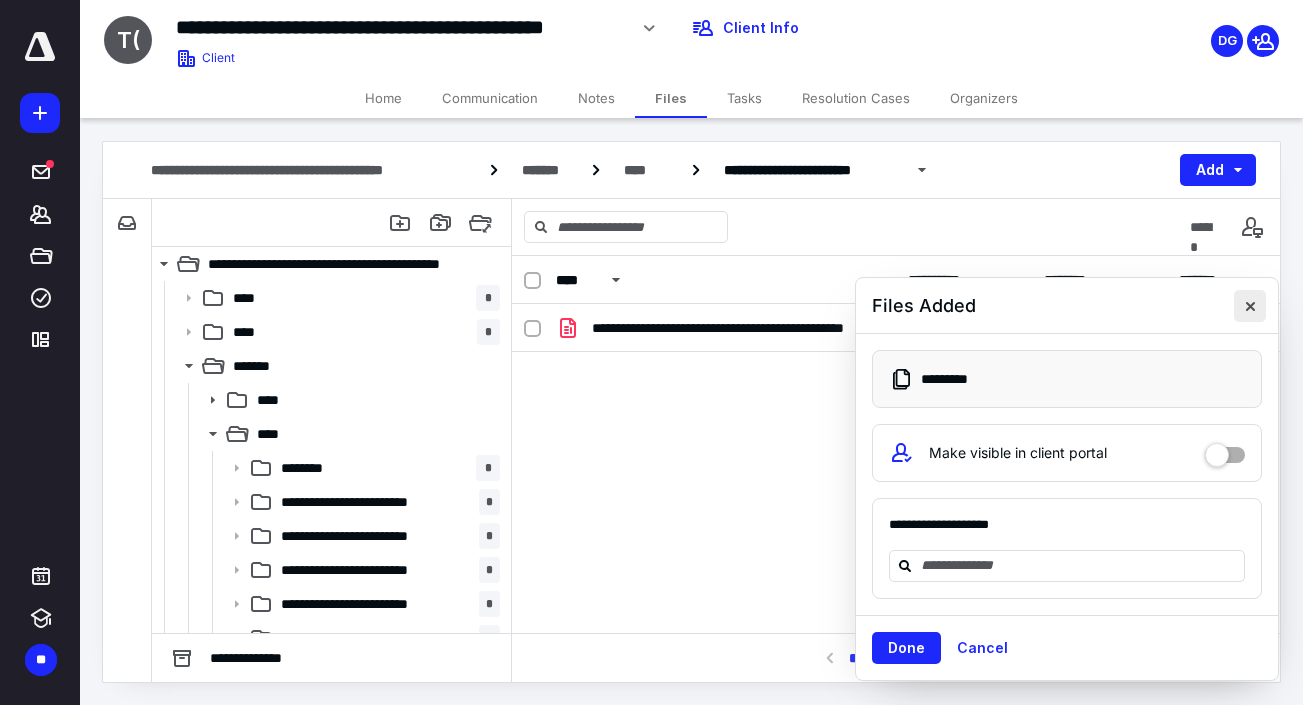click at bounding box center [1250, 306] 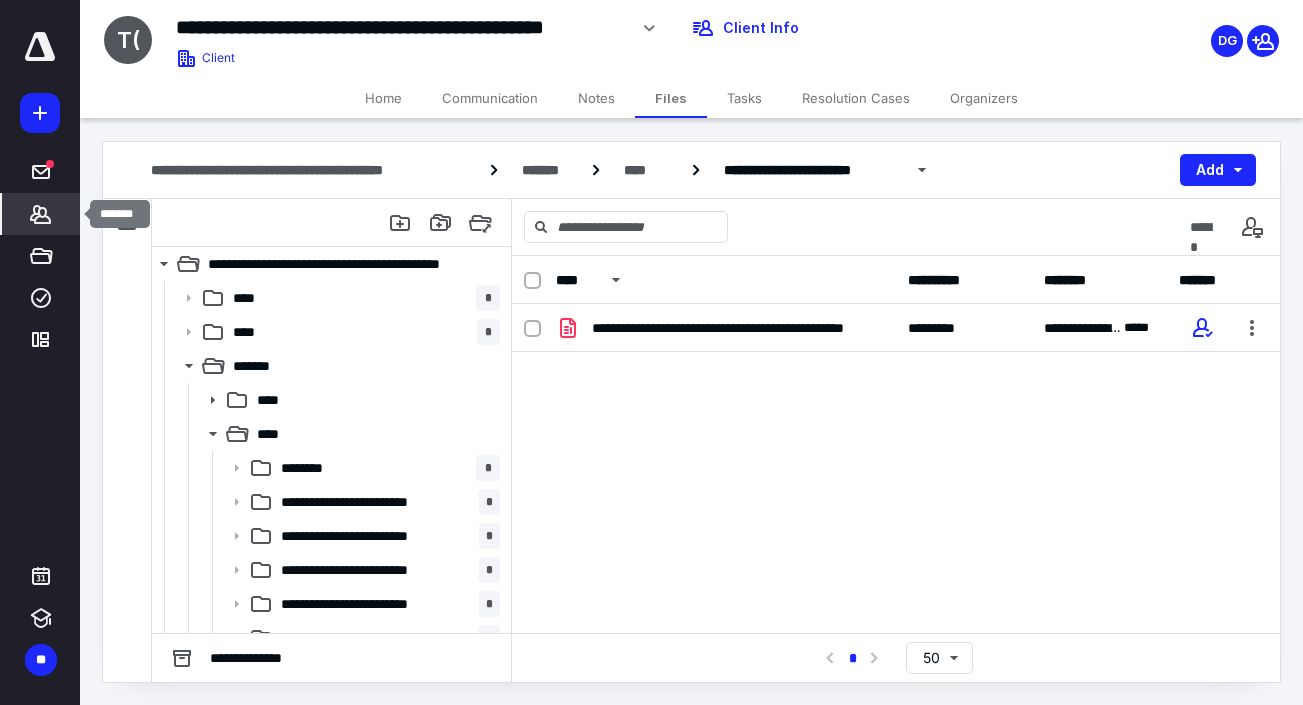 click 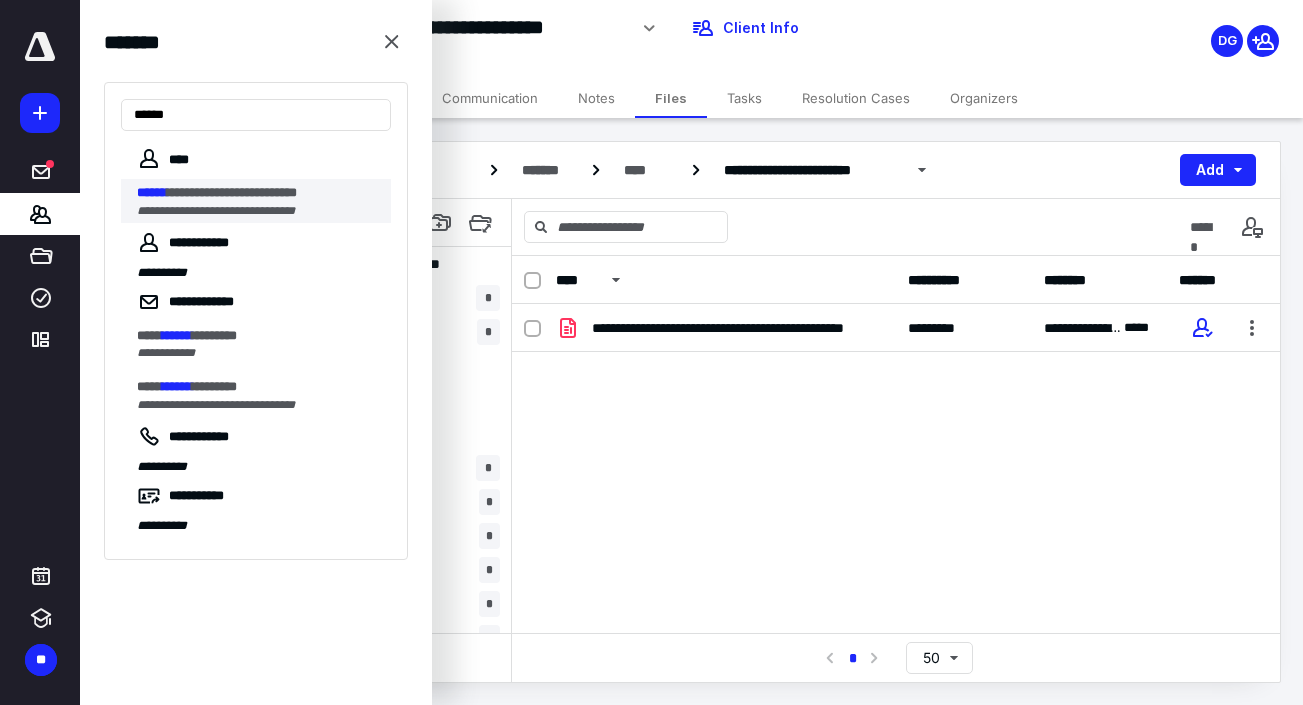 type on "******" 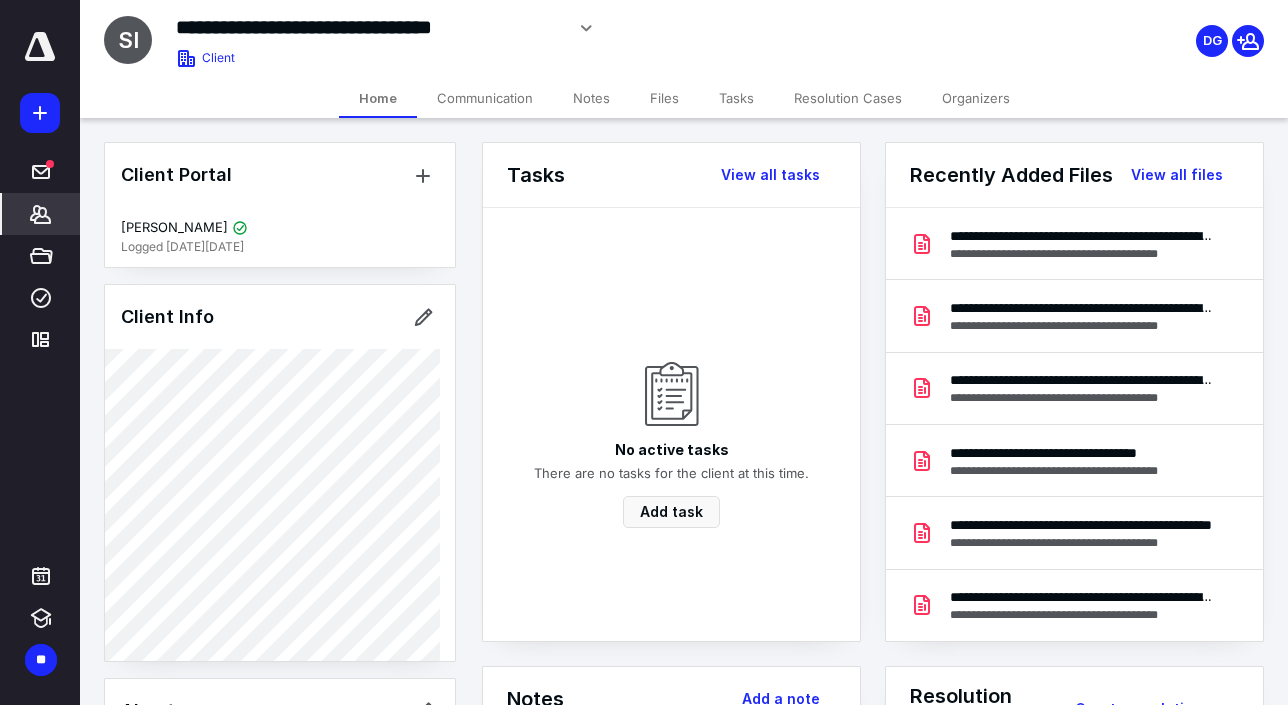 click on "Files" at bounding box center (664, 98) 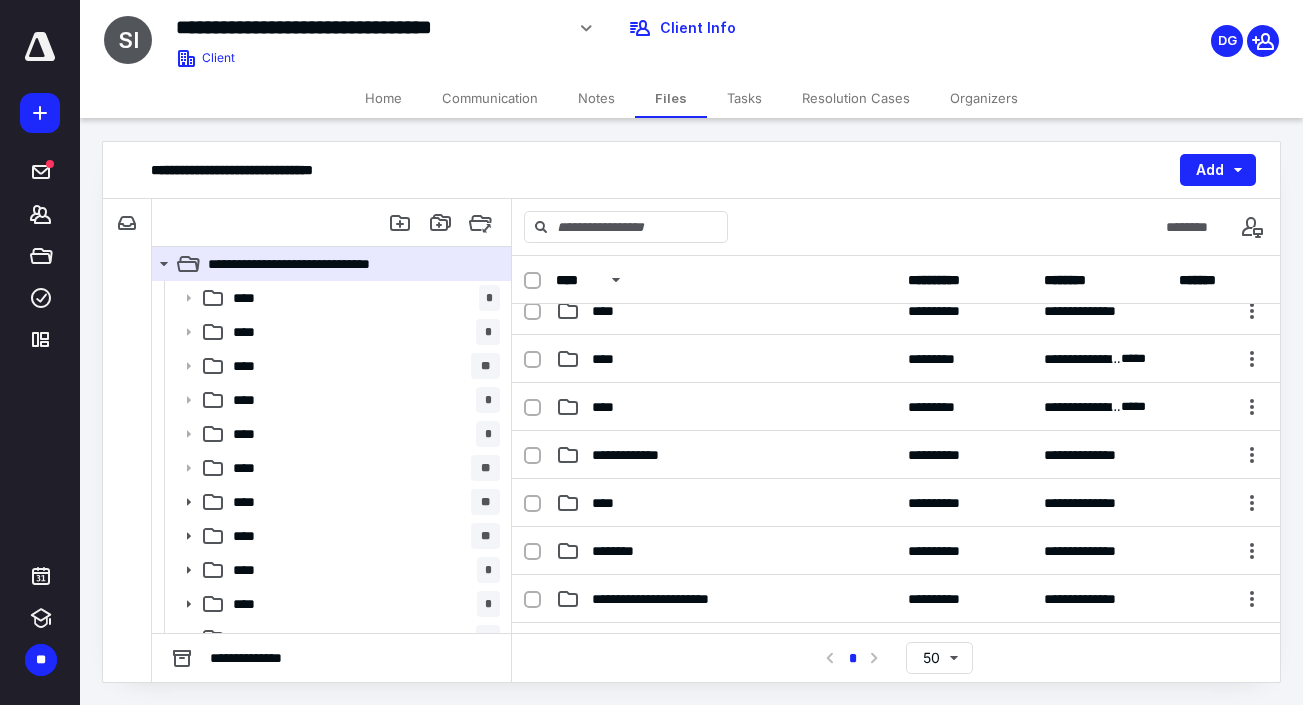 scroll, scrollTop: 497, scrollLeft: 0, axis: vertical 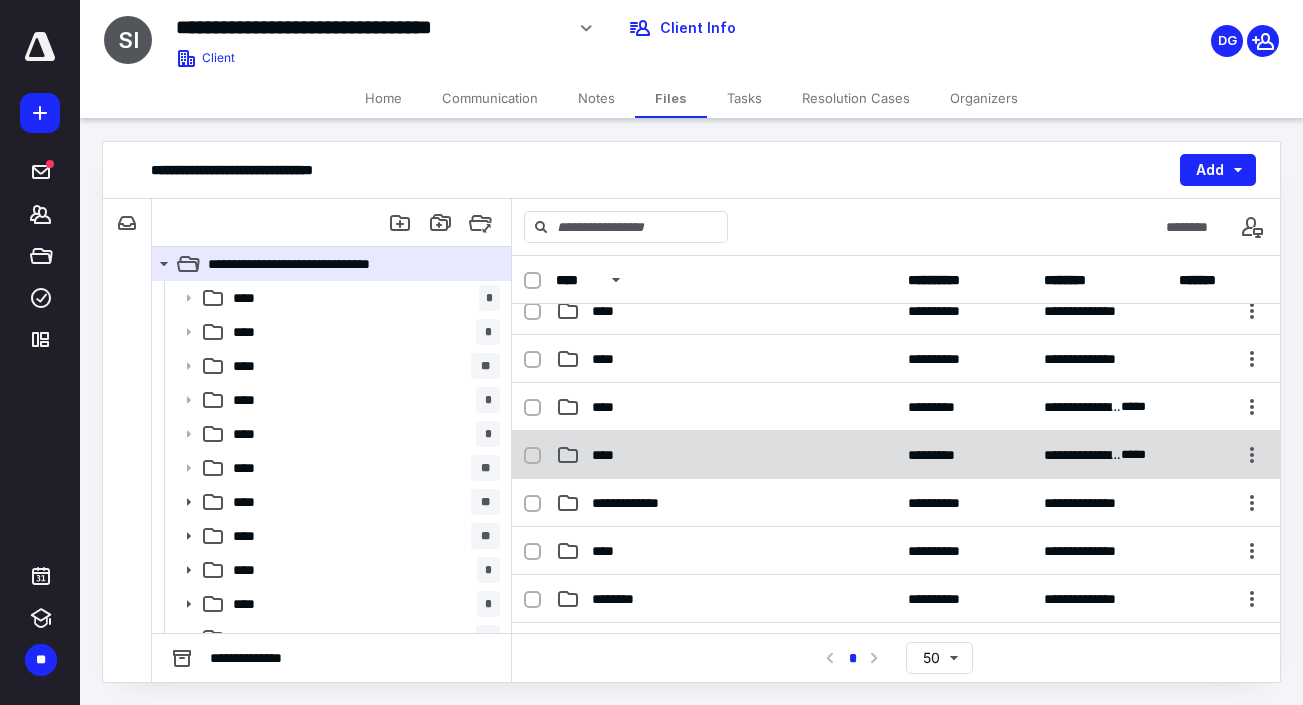 click on "****" at bounding box center (726, 455) 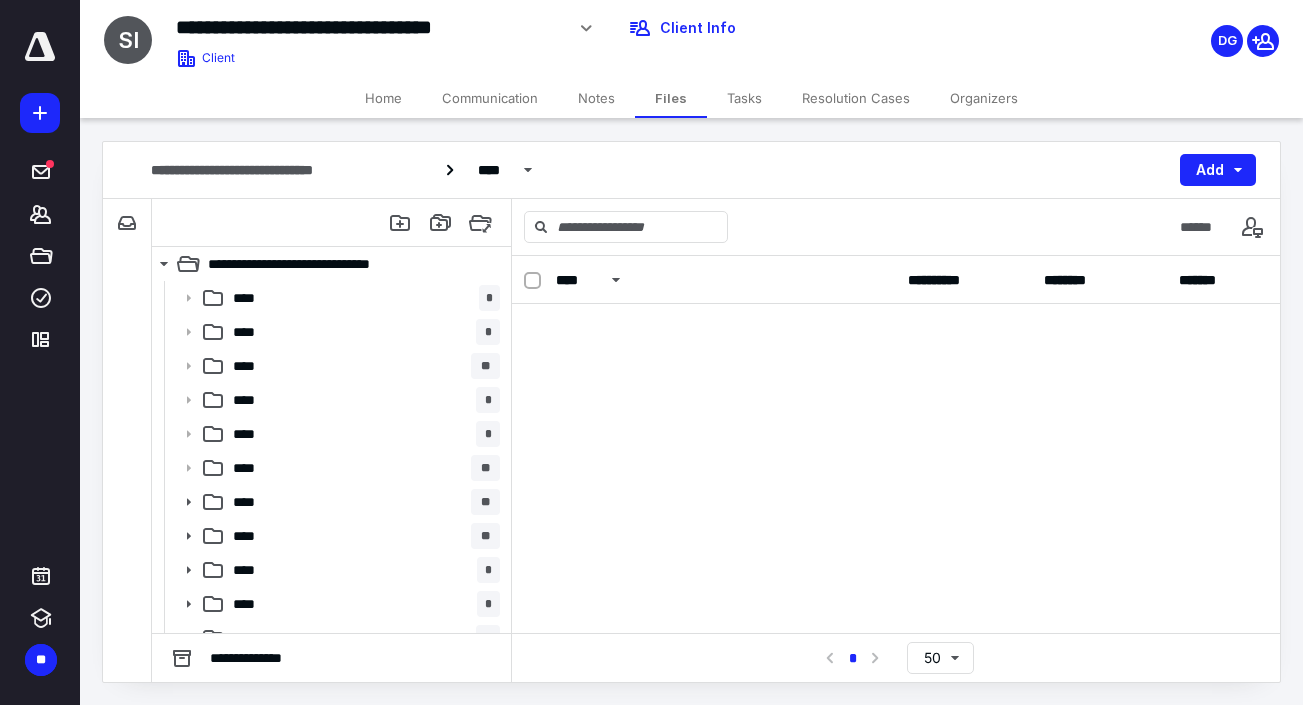 scroll, scrollTop: 0, scrollLeft: 0, axis: both 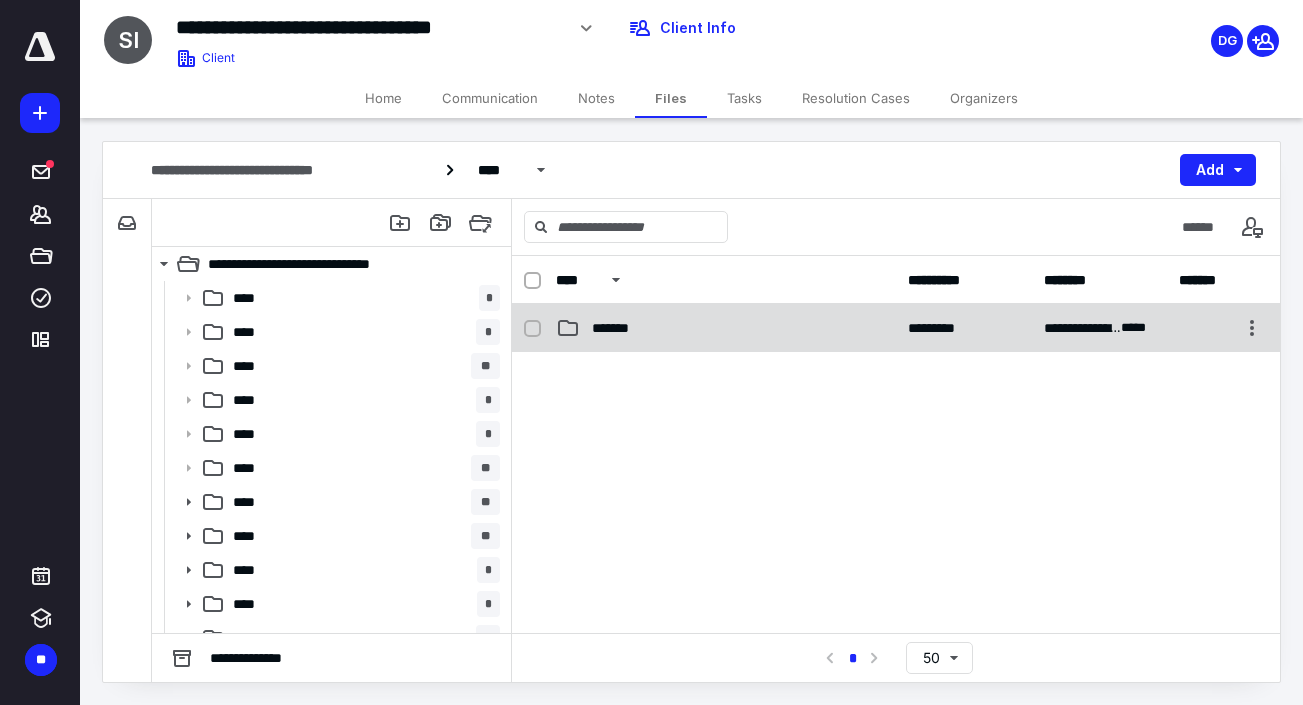 click on "*******" at bounding box center [726, 328] 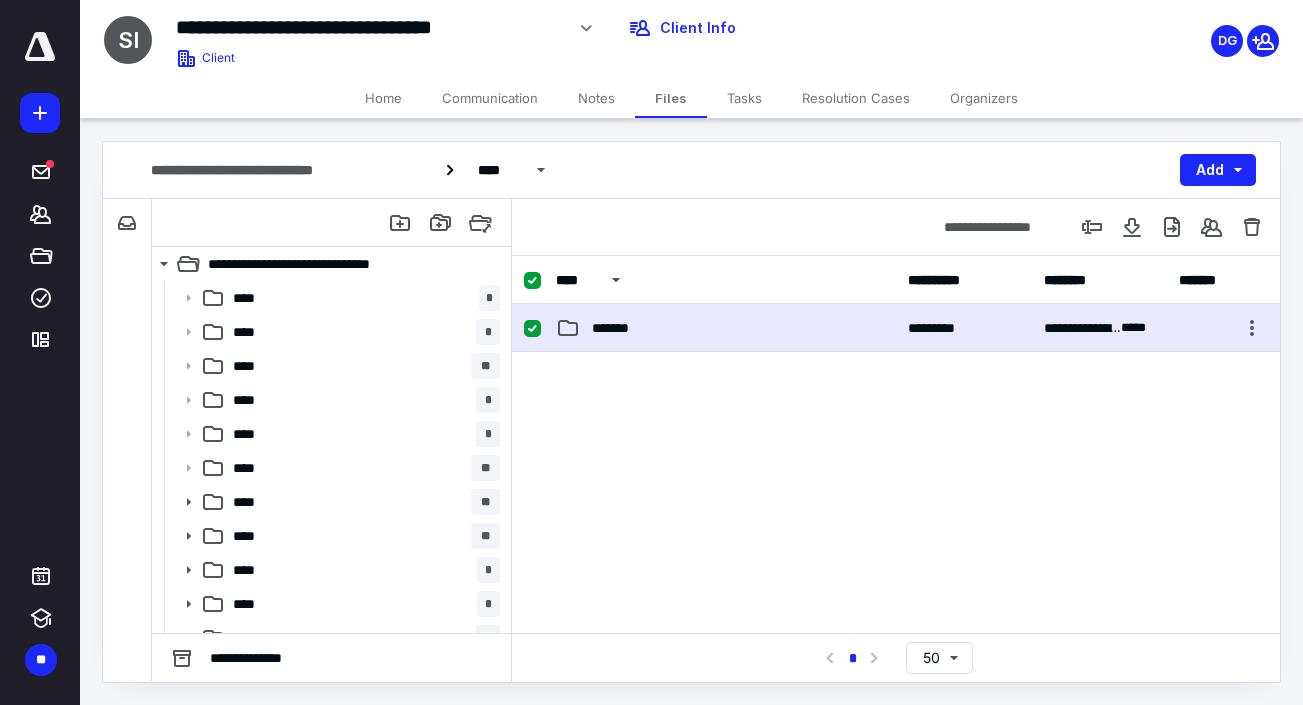 click on "*******" at bounding box center (726, 328) 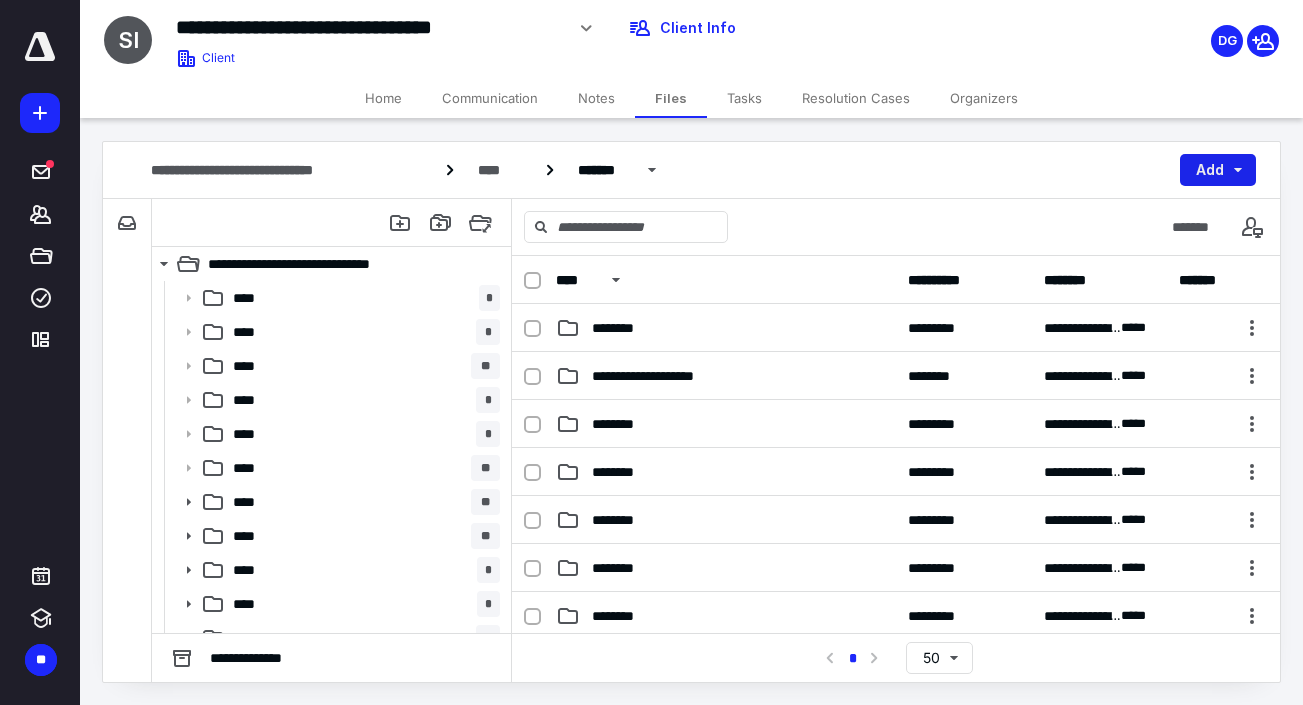 click on "Add" at bounding box center [1218, 170] 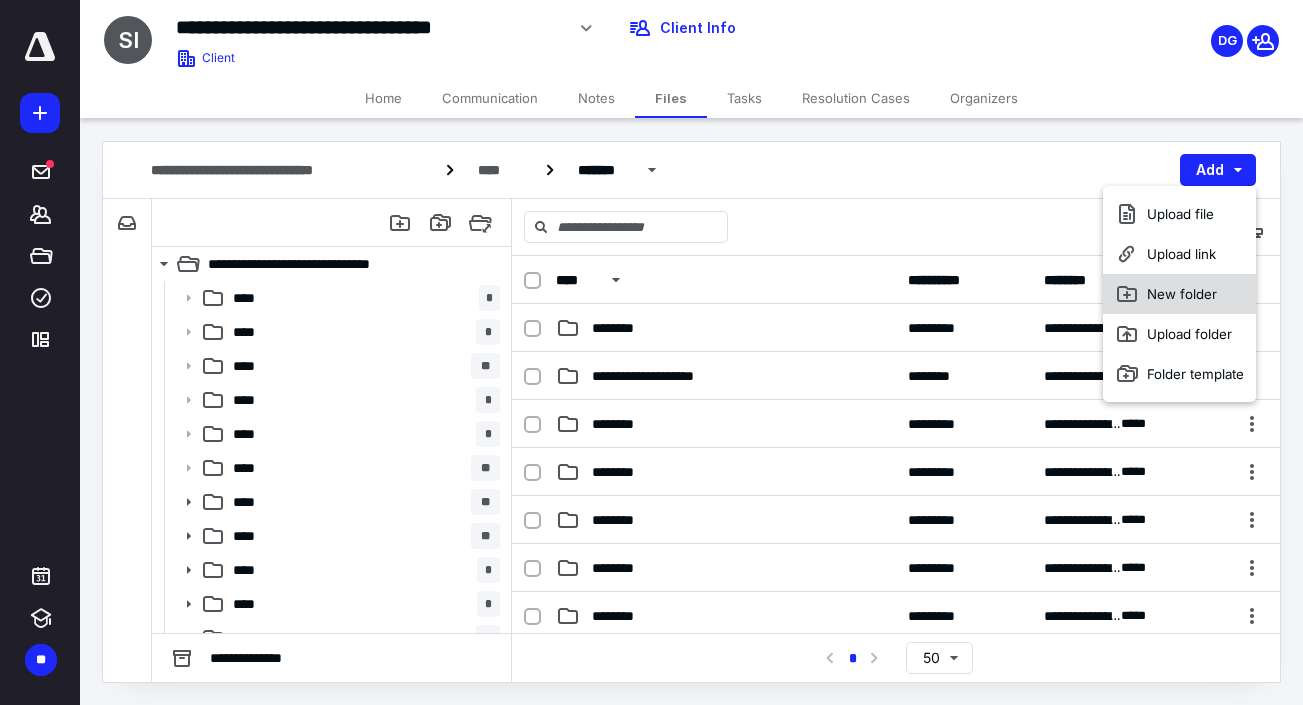 click on "New folder" at bounding box center [1179, 294] 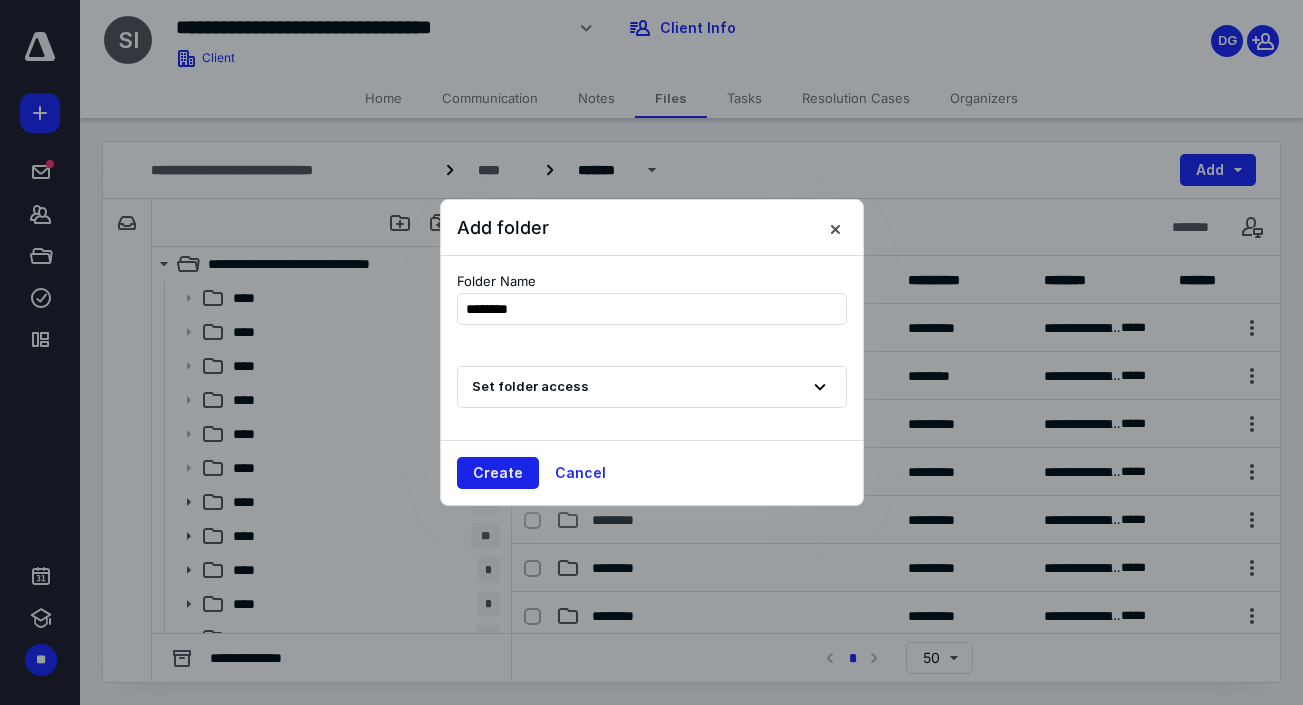 type on "********" 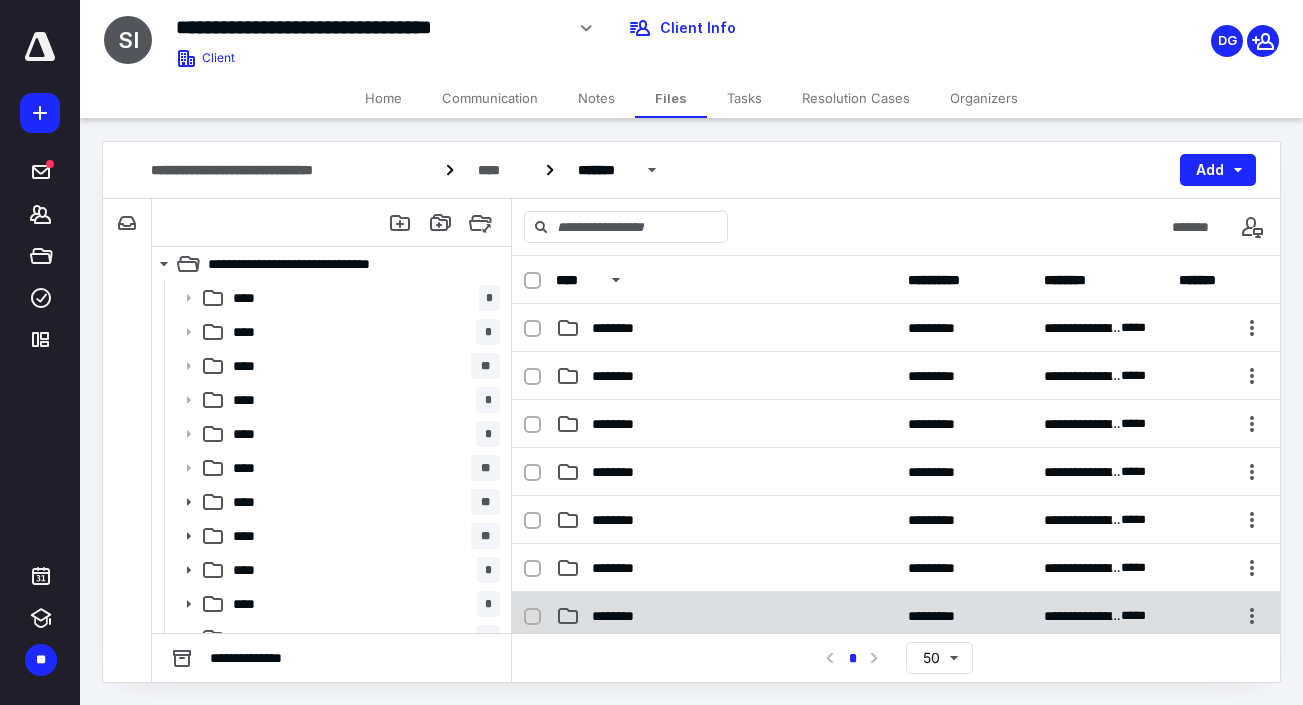 click on "**********" at bounding box center [896, 616] 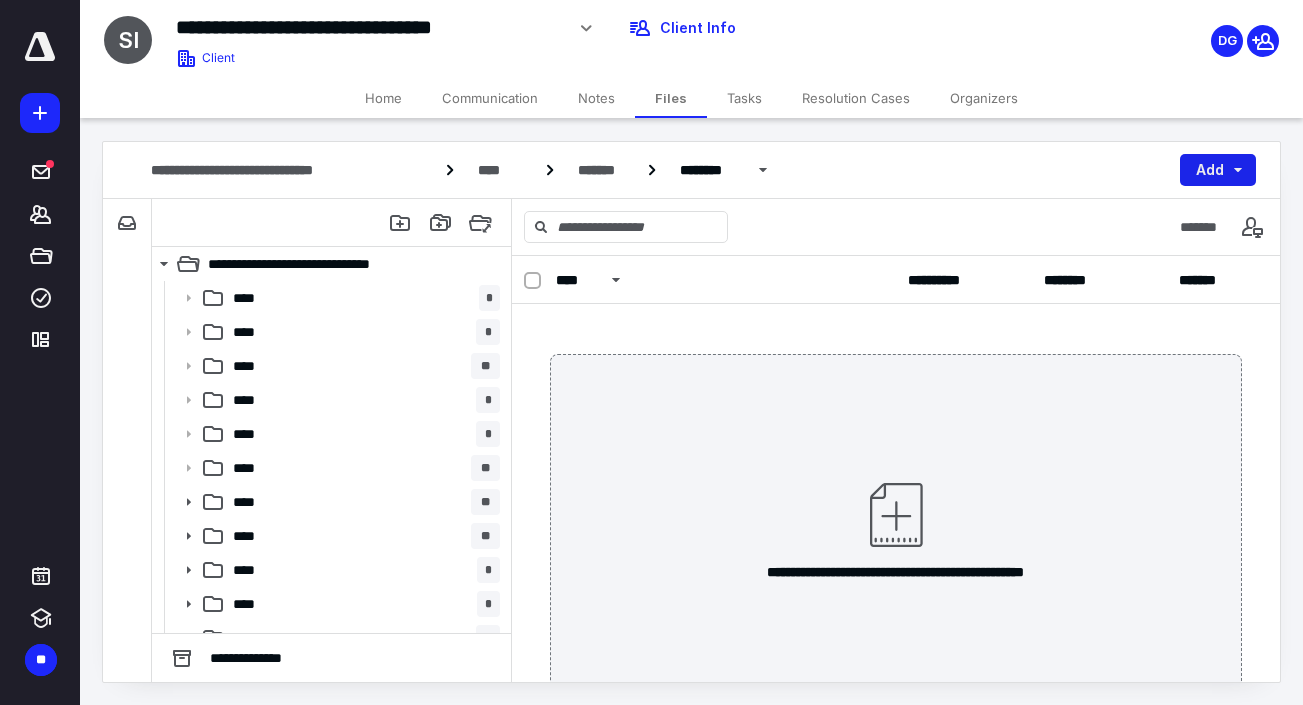 click on "Add" at bounding box center [1218, 170] 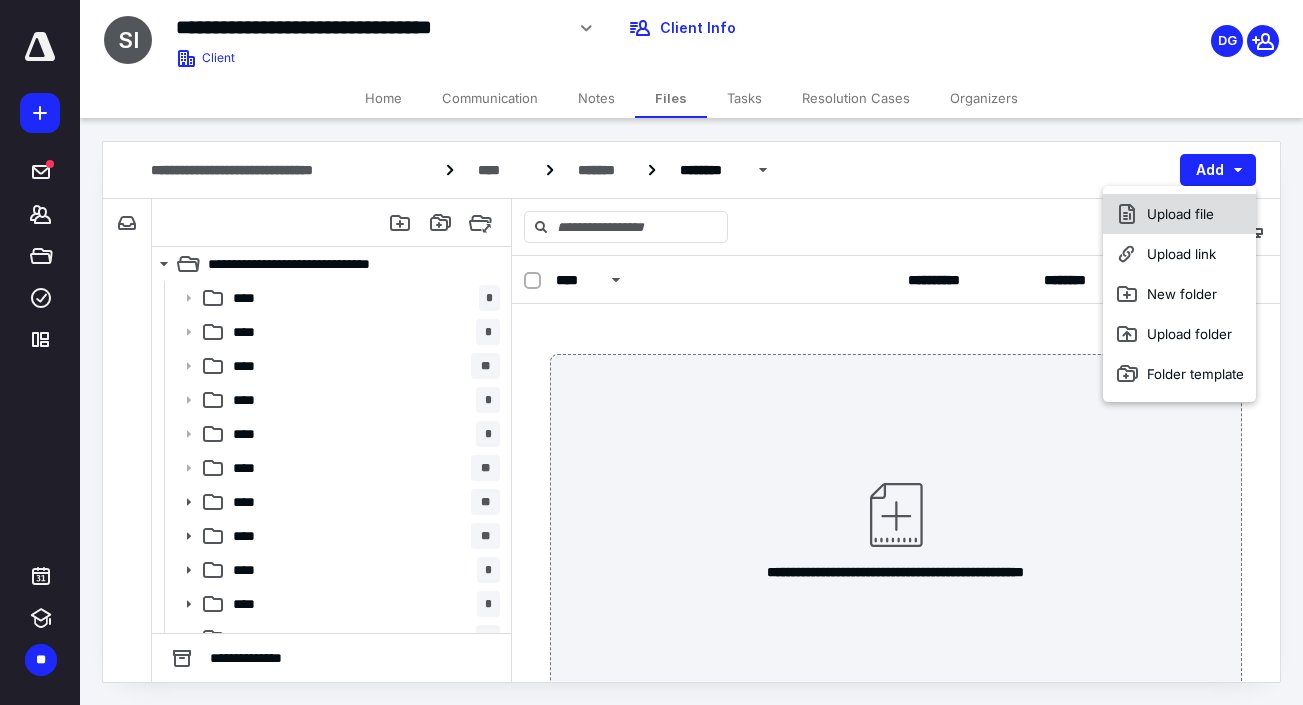 click on "Upload file" at bounding box center (1179, 214) 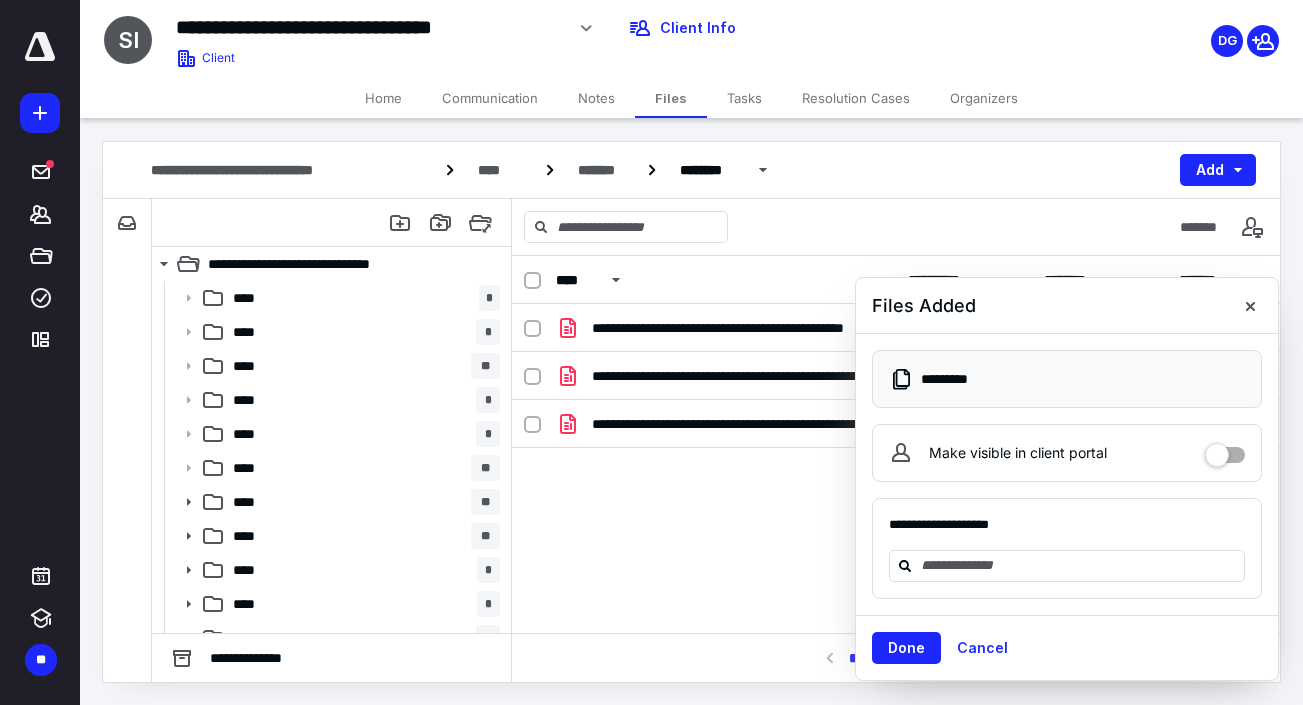 click on "Make visible in client portal" at bounding box center (1225, 450) 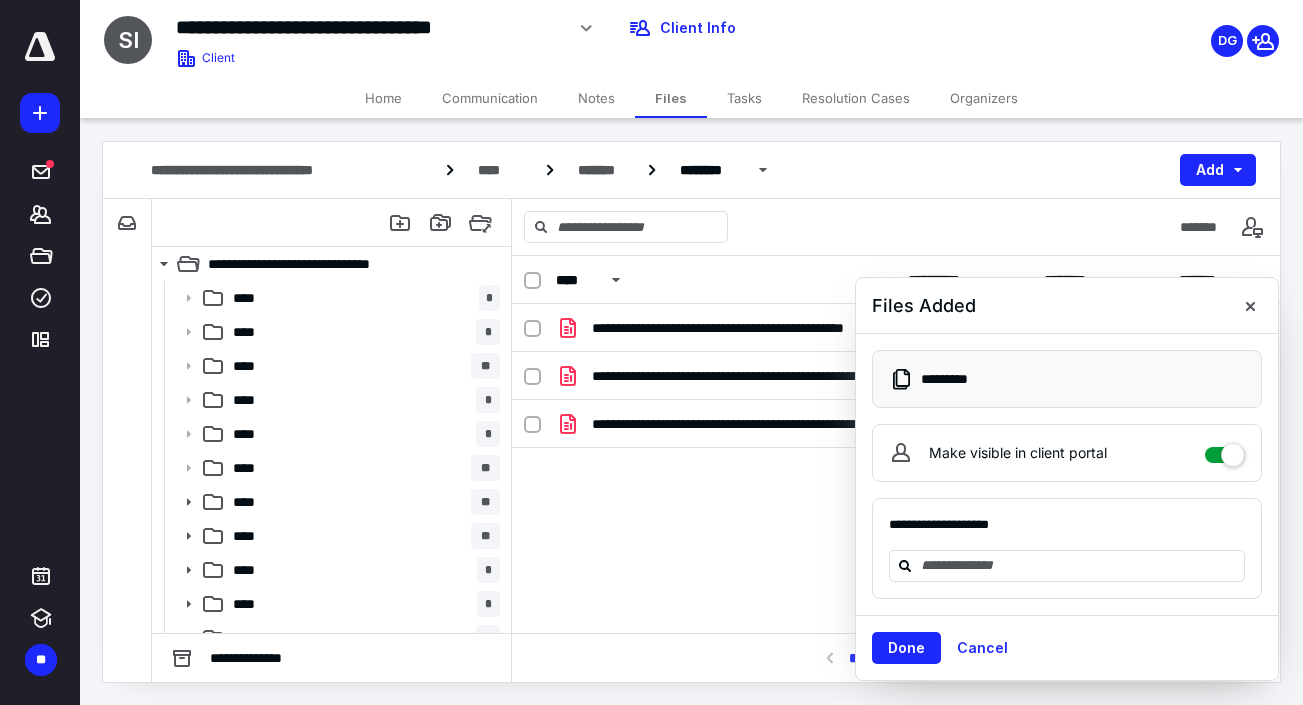 checkbox on "****" 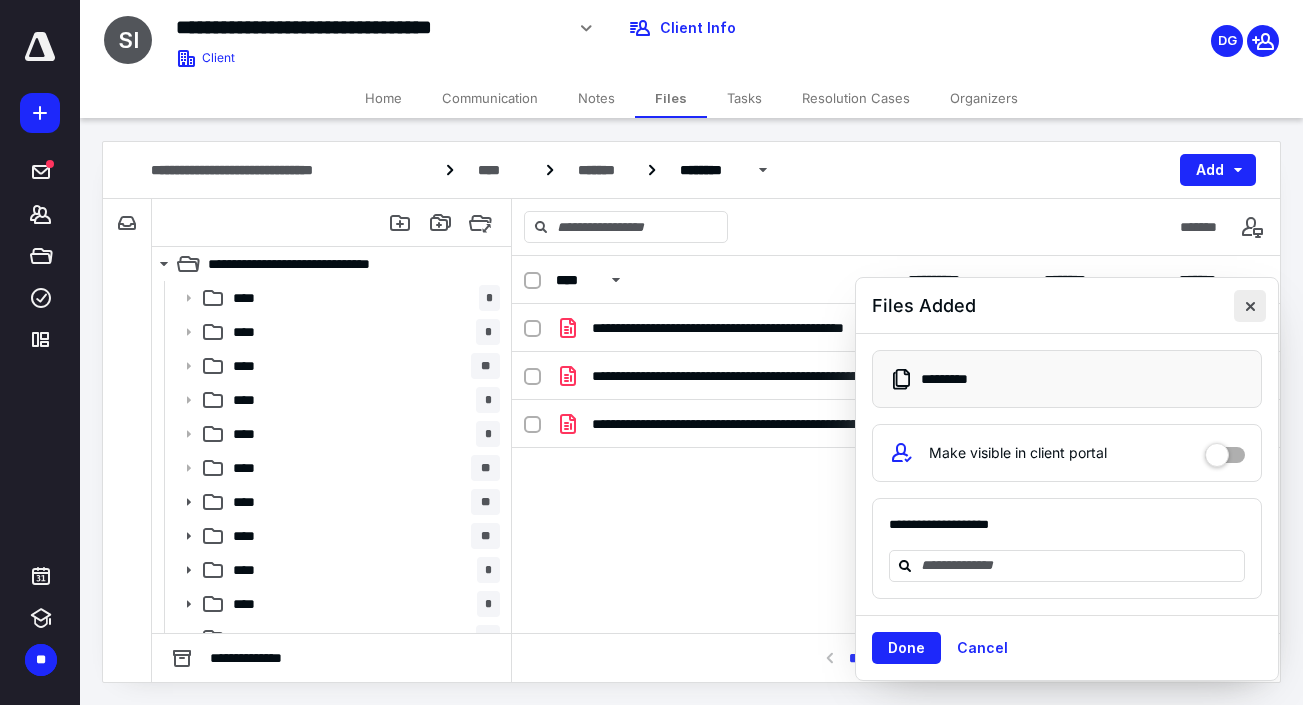 click at bounding box center [1250, 306] 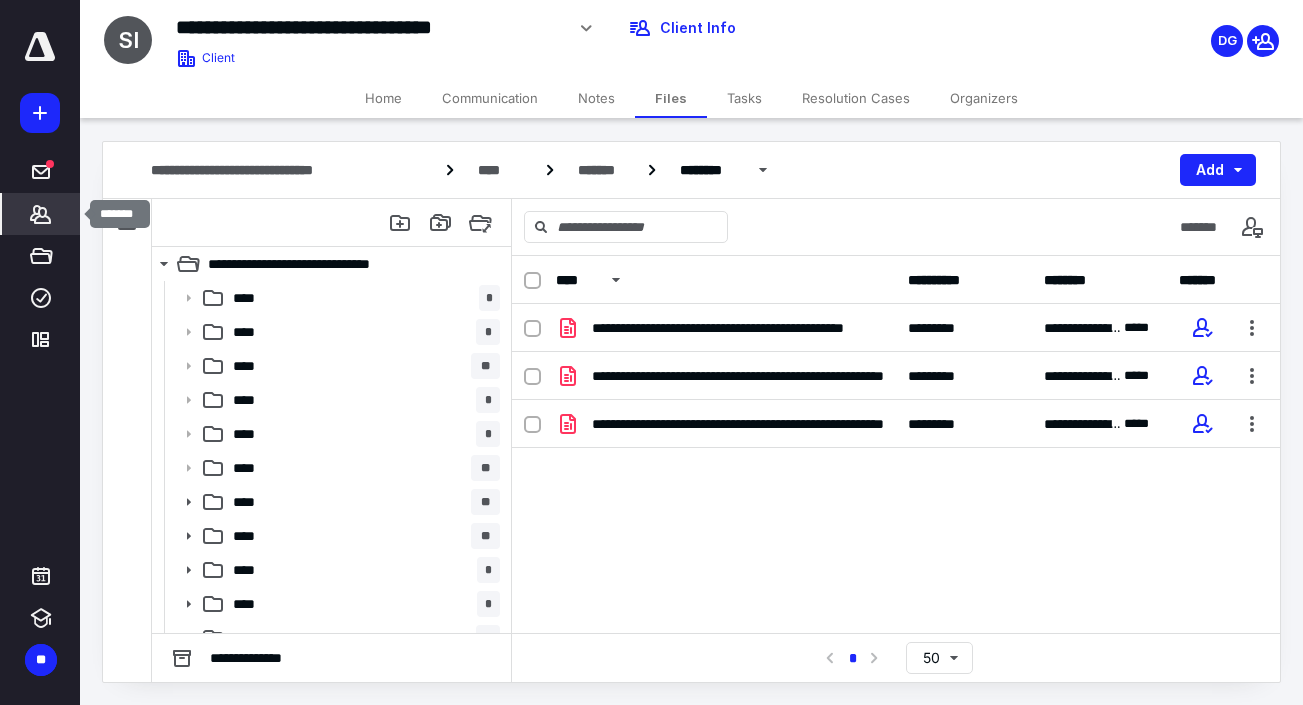 click 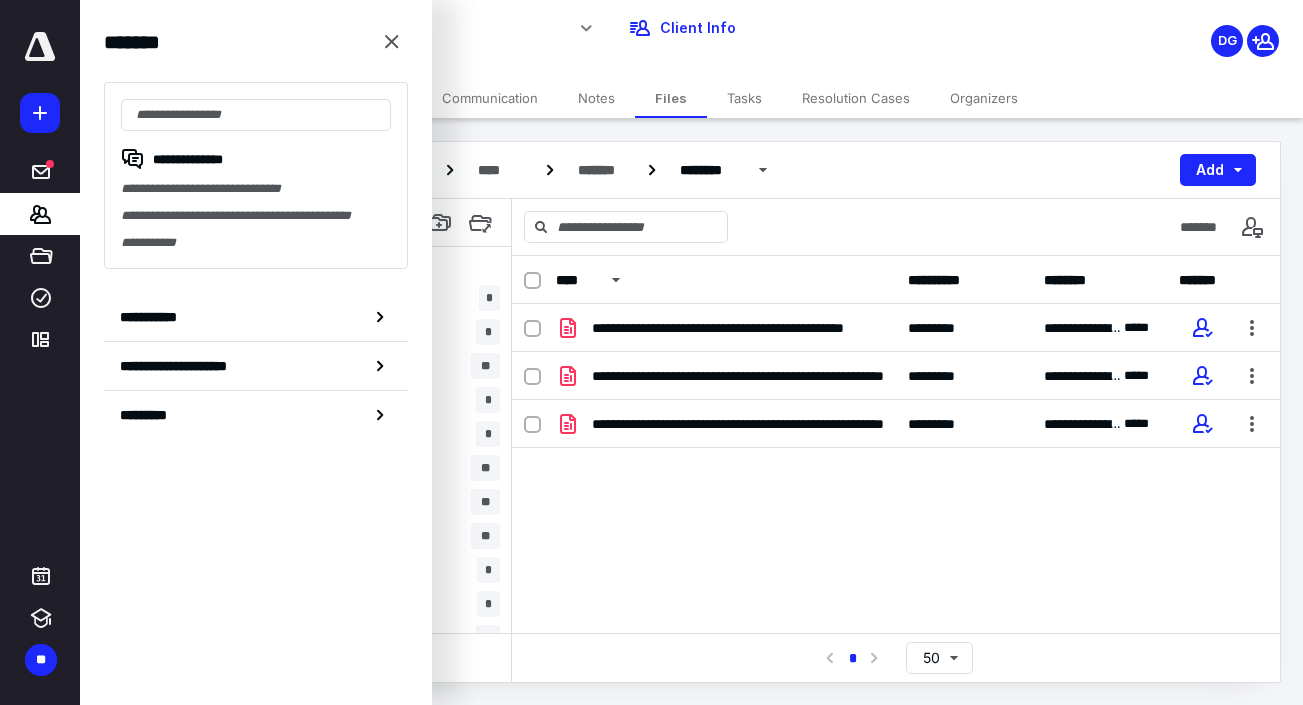 click on "**********" at bounding box center [493, 35] 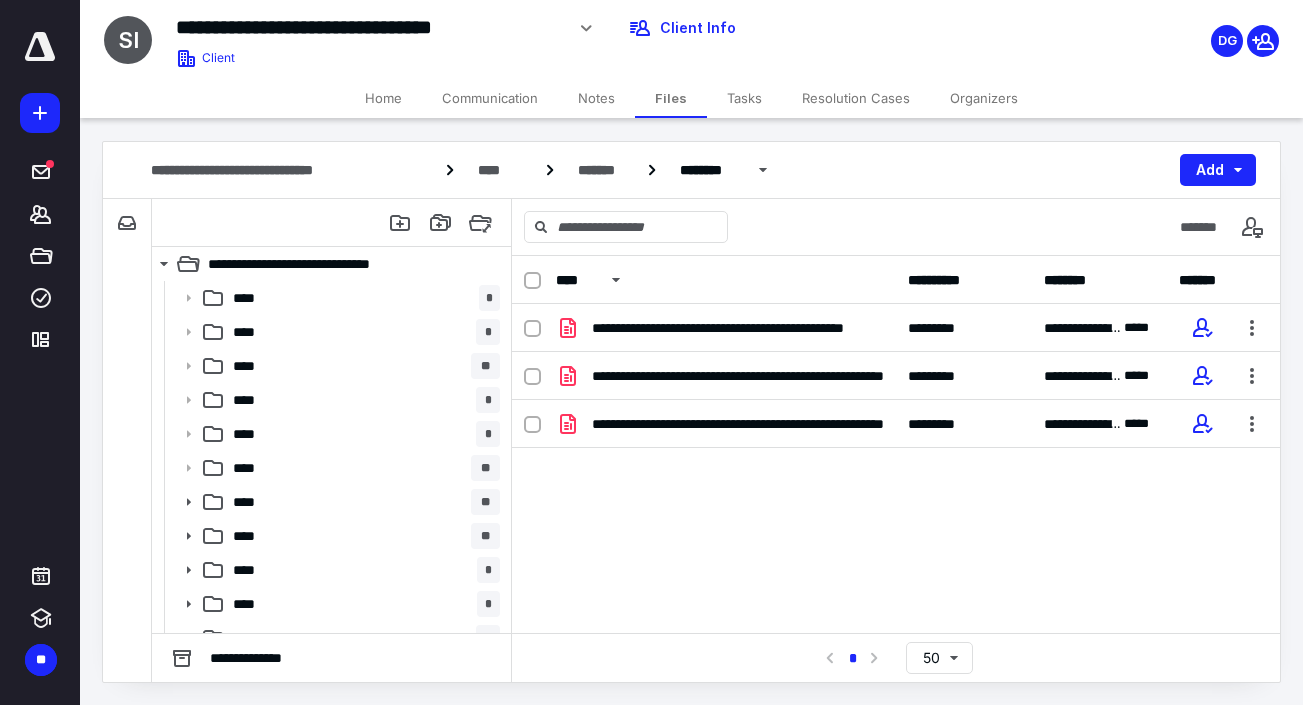 click on "Home" at bounding box center (383, 98) 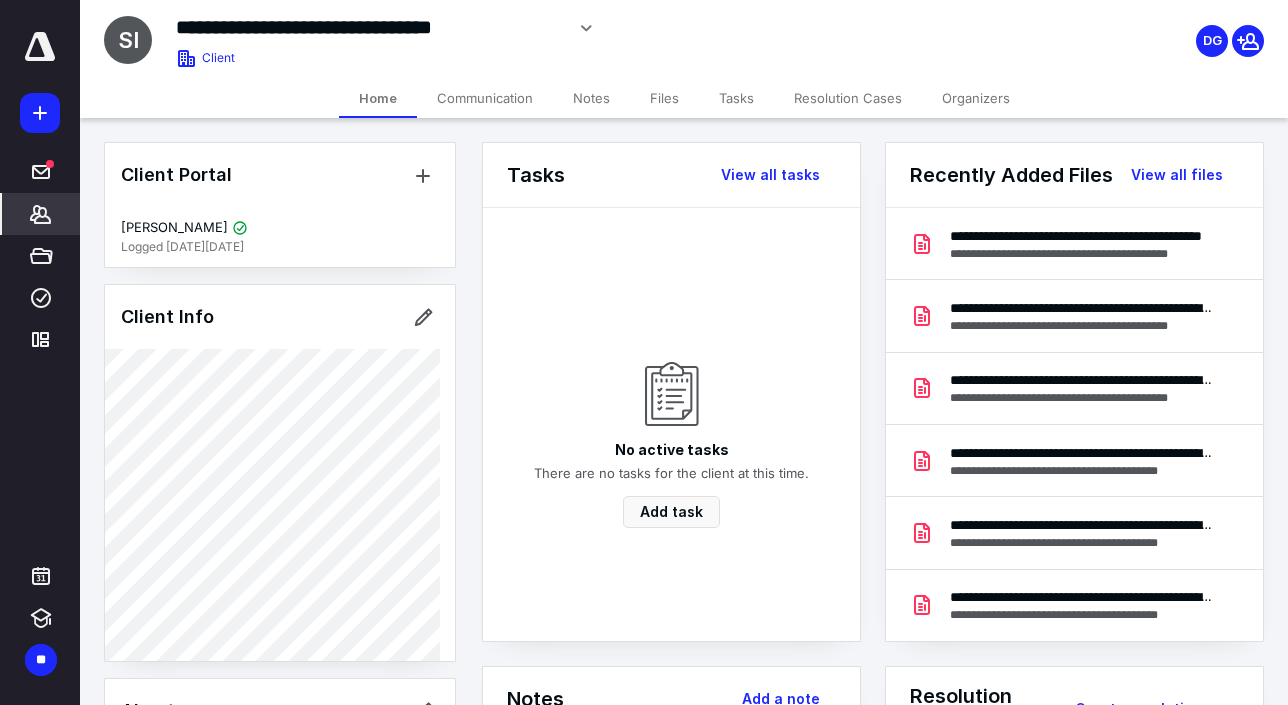 click on "Files" at bounding box center (664, 98) 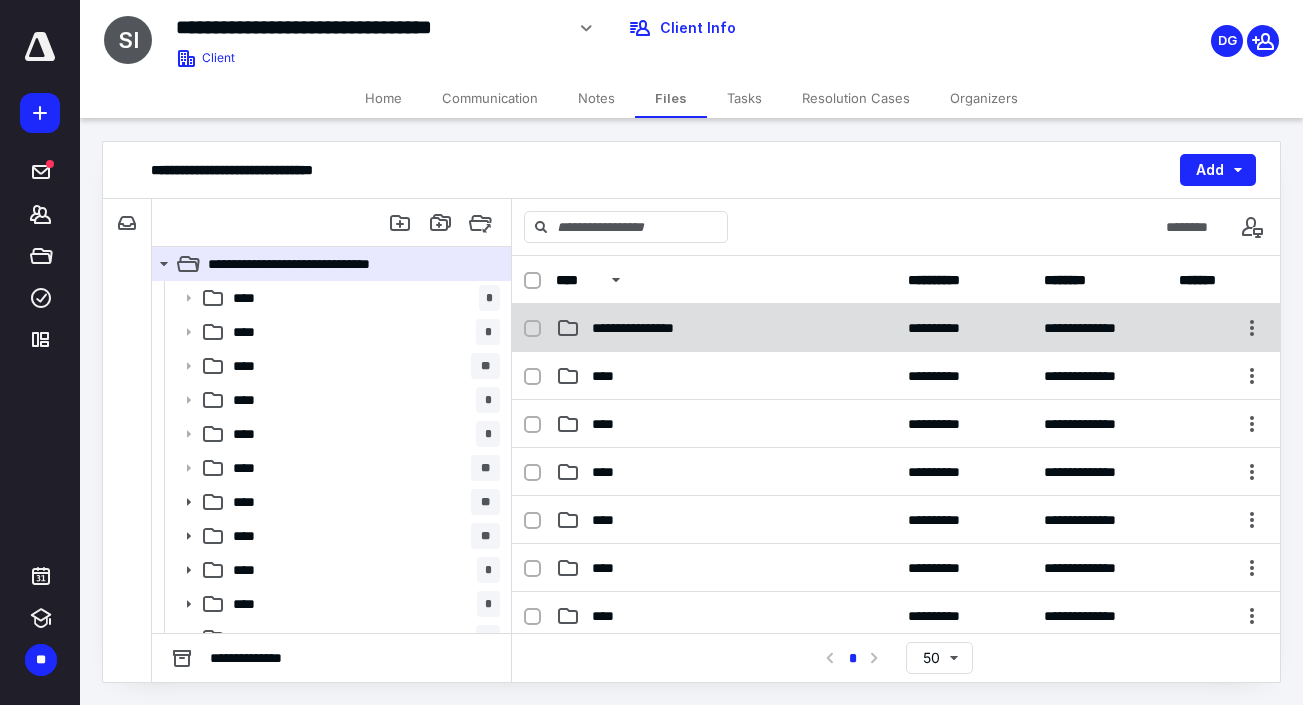 click on "**********" at bounding box center [726, 328] 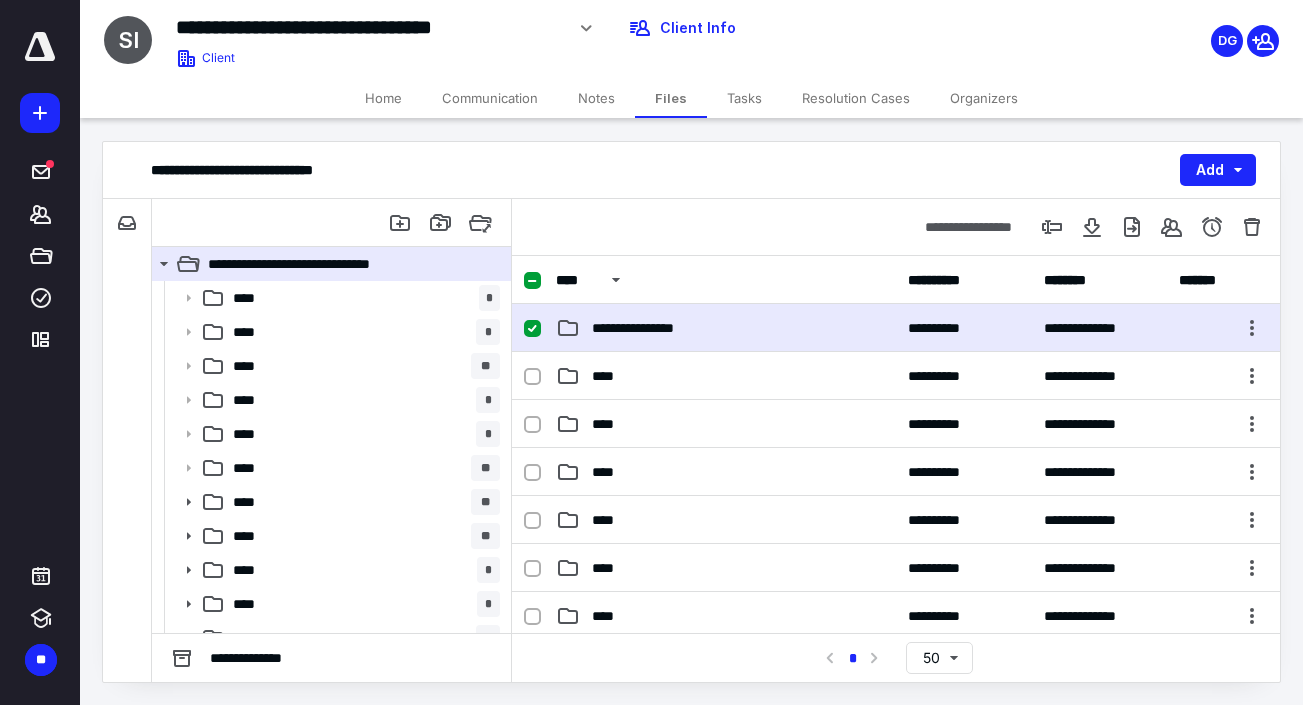click on "**********" at bounding box center (726, 328) 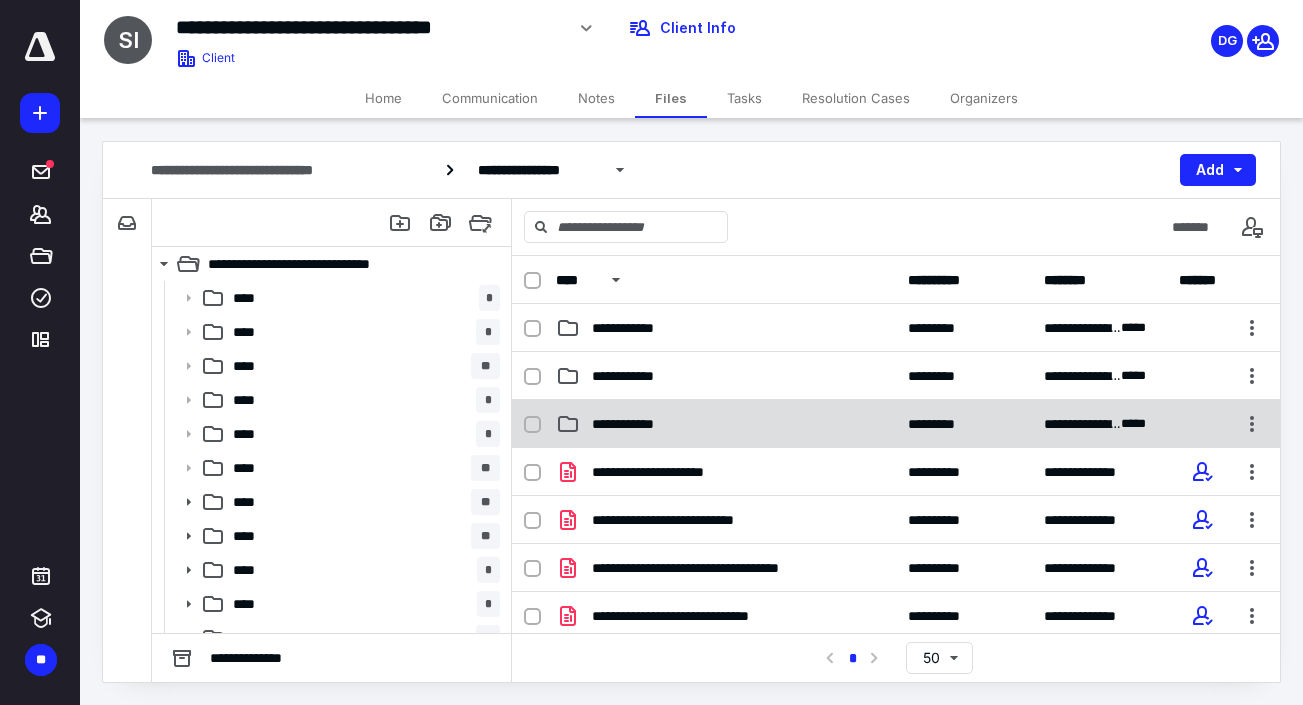 click on "**********" at bounding box center [633, 424] 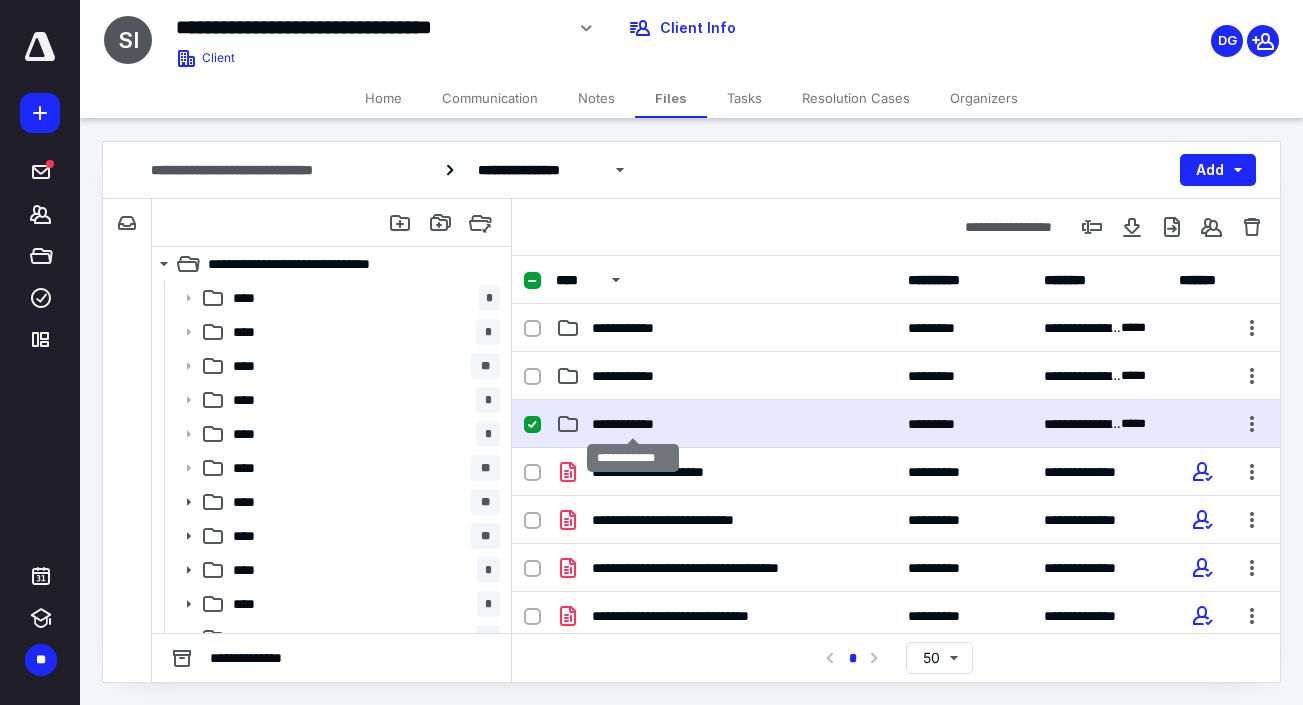 click on "**********" at bounding box center [633, 424] 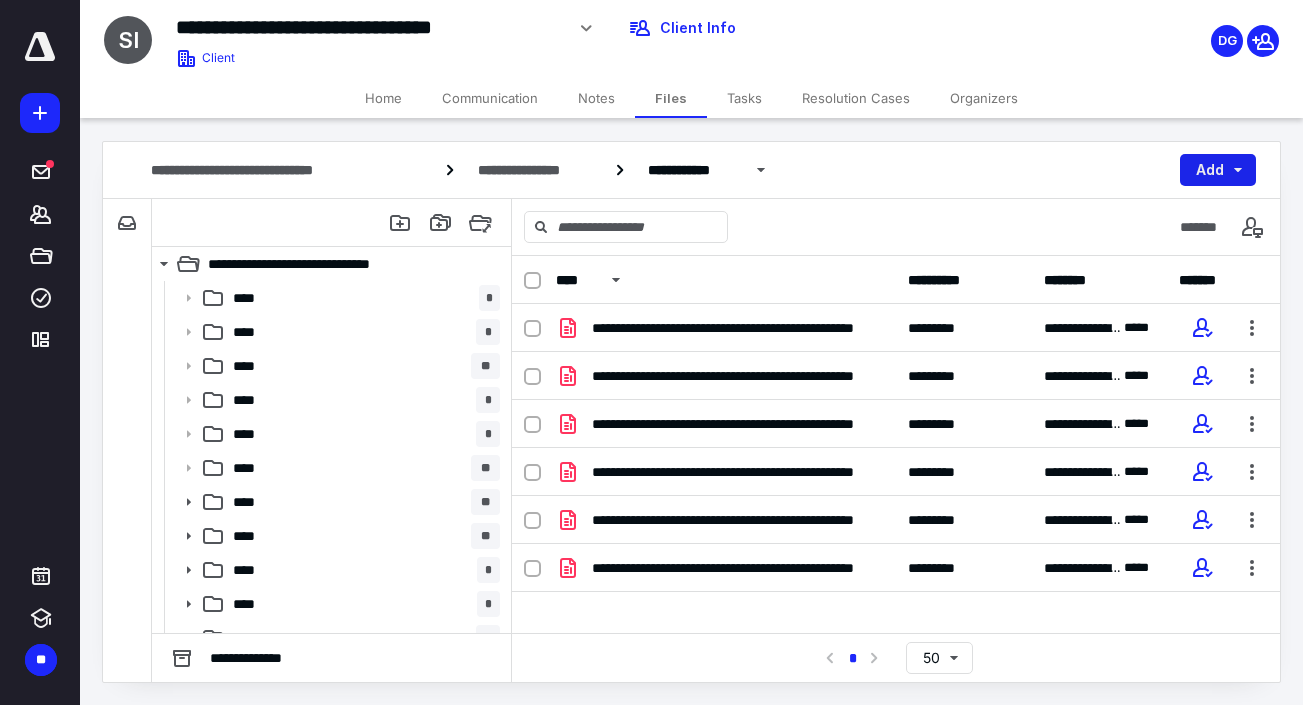 click on "Add" at bounding box center [1218, 170] 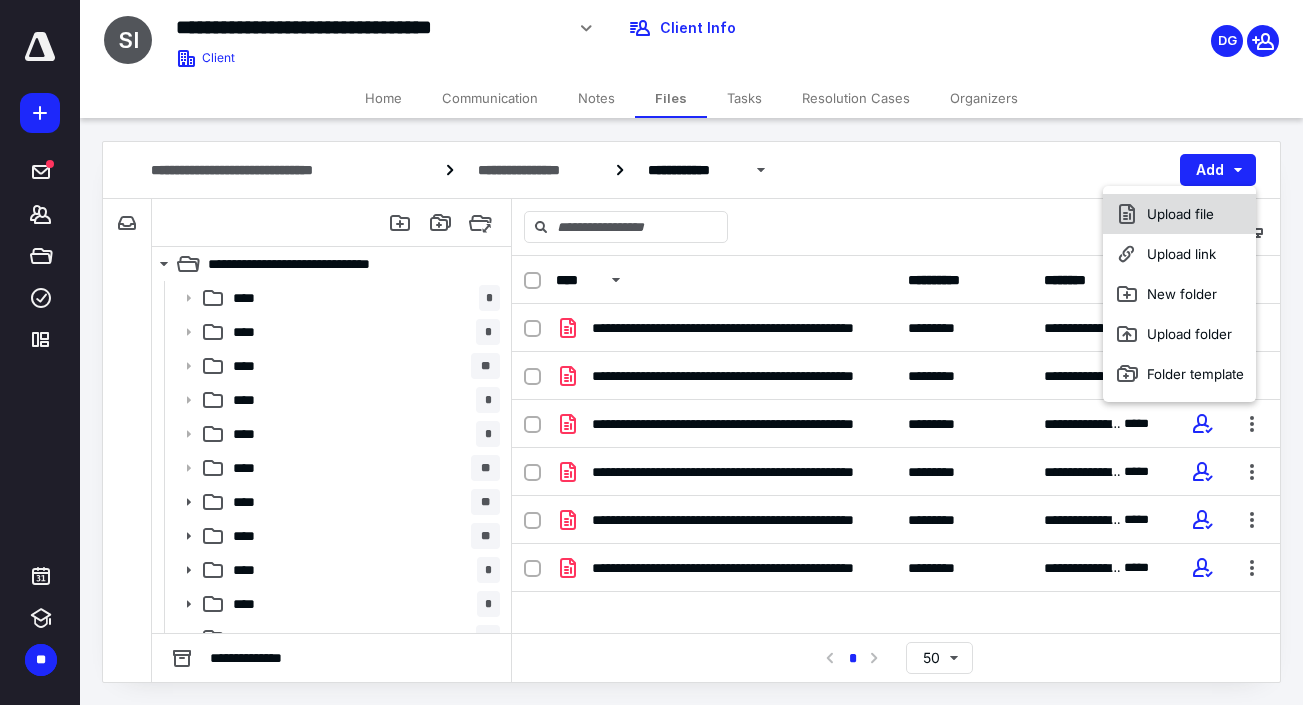 click on "Upload file" at bounding box center [1179, 214] 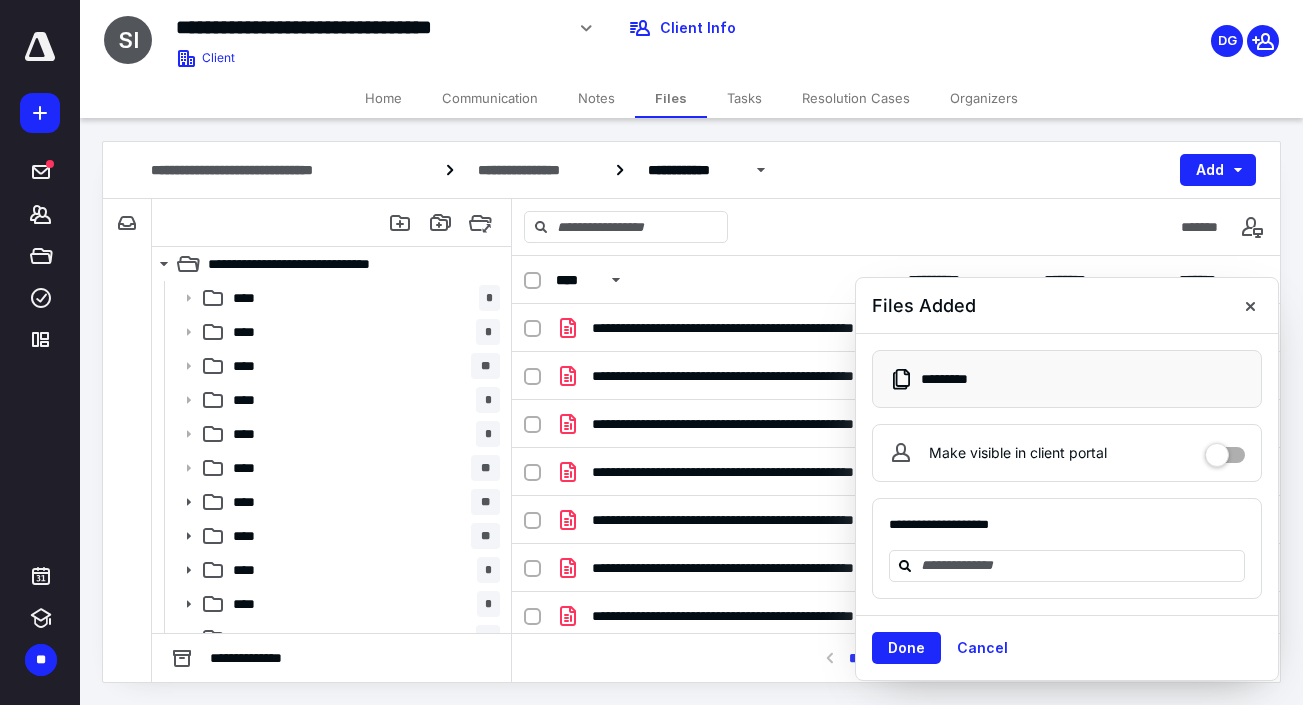 click on "Make visible in client portal" at bounding box center (1225, 450) 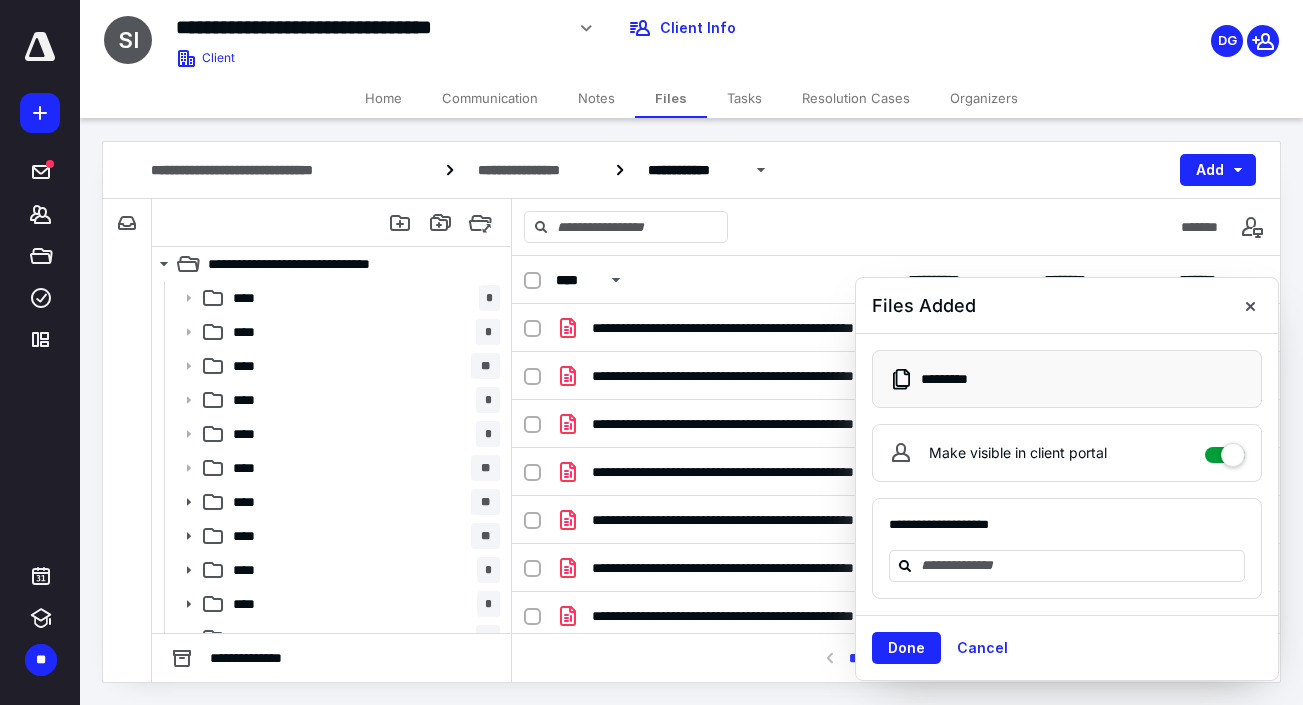 checkbox on "****" 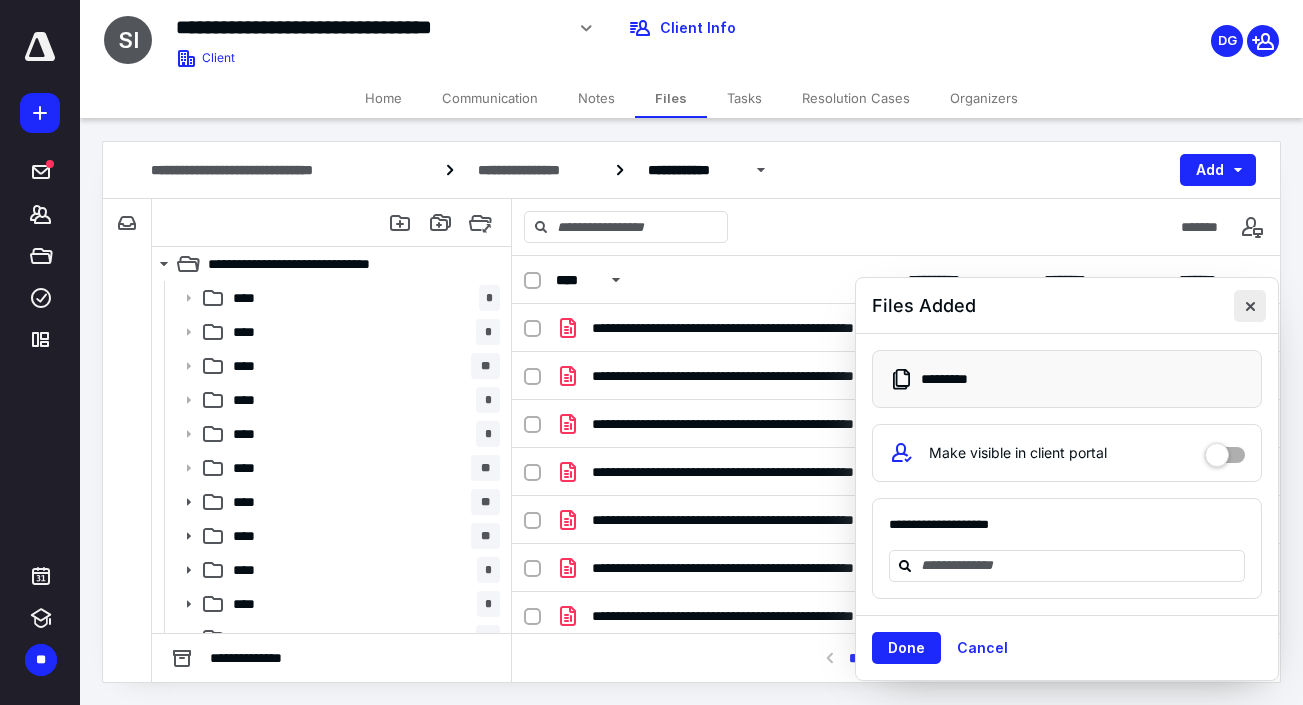 click at bounding box center (1250, 306) 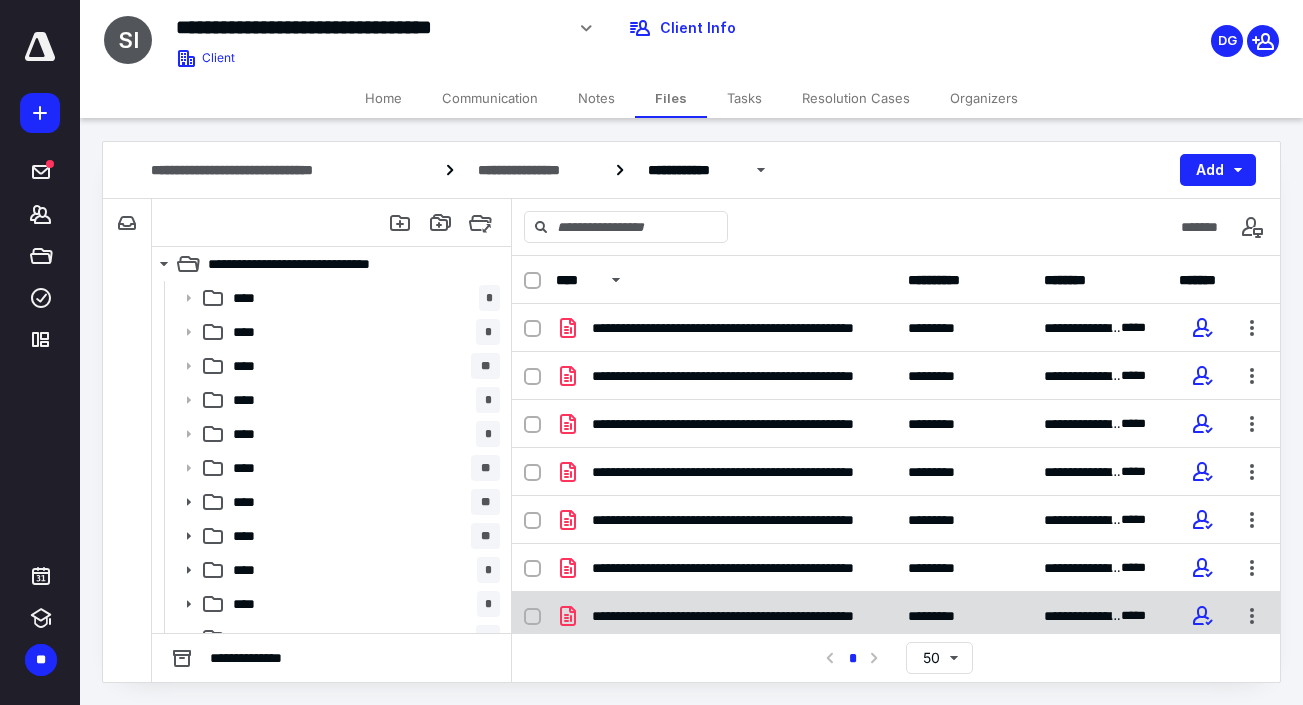click on "**********" at bounding box center (734, 616) 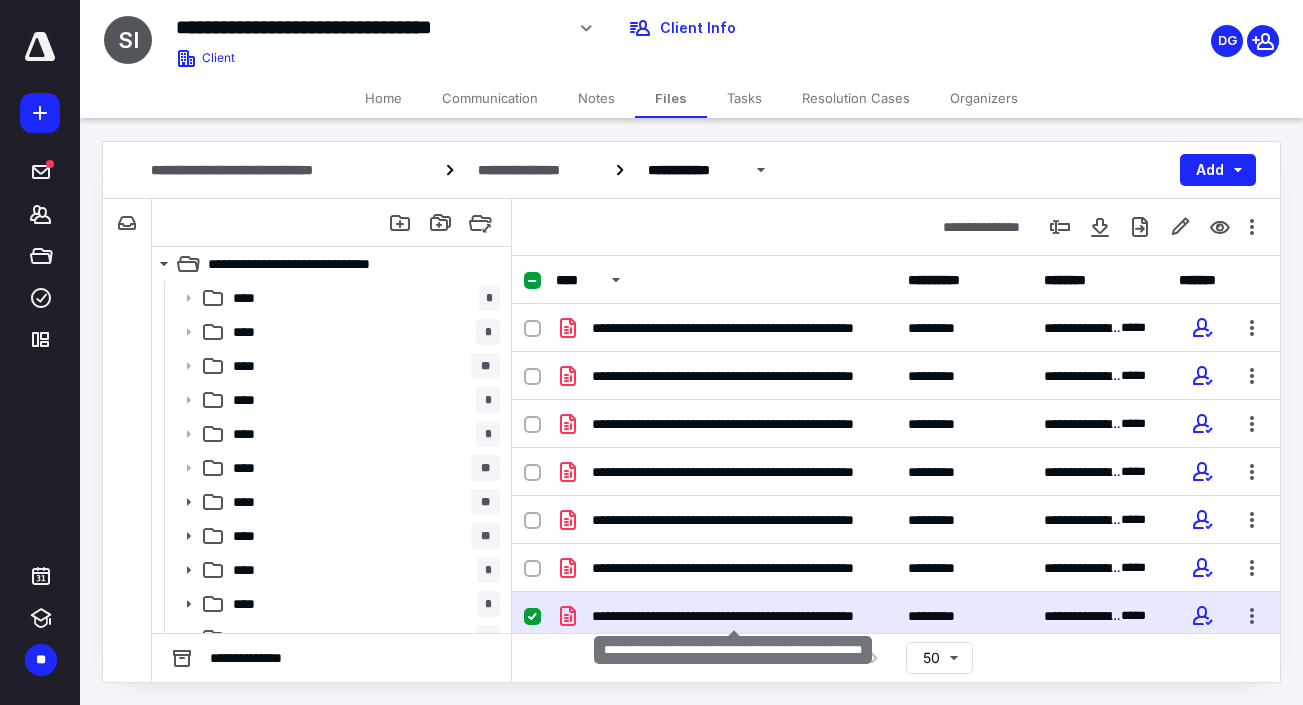 checkbox on "true" 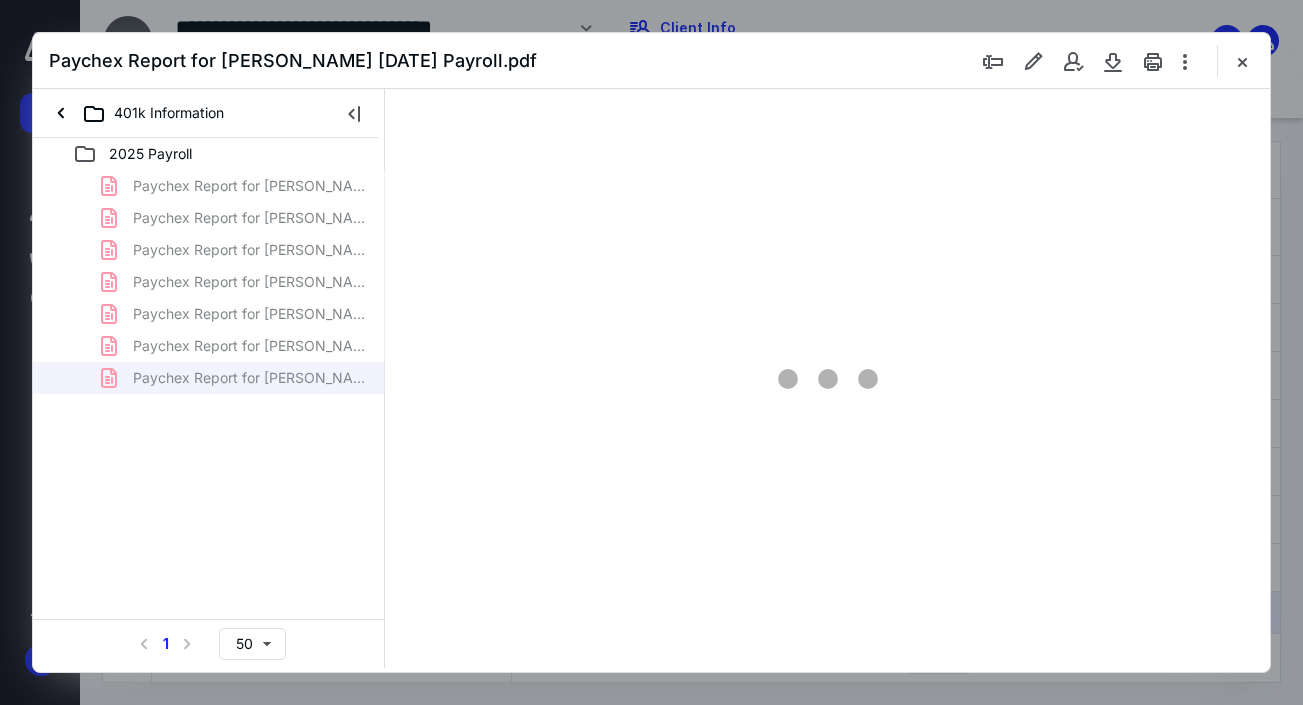 scroll, scrollTop: 0, scrollLeft: 0, axis: both 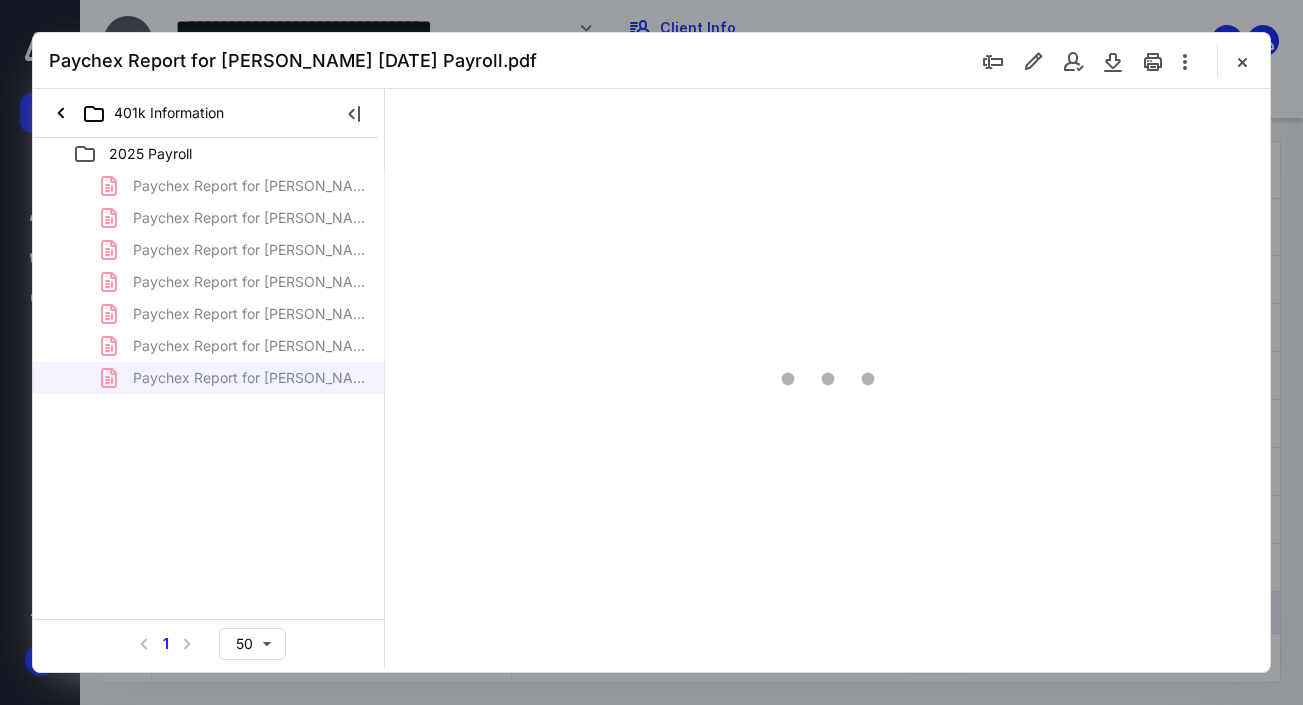 type on "56" 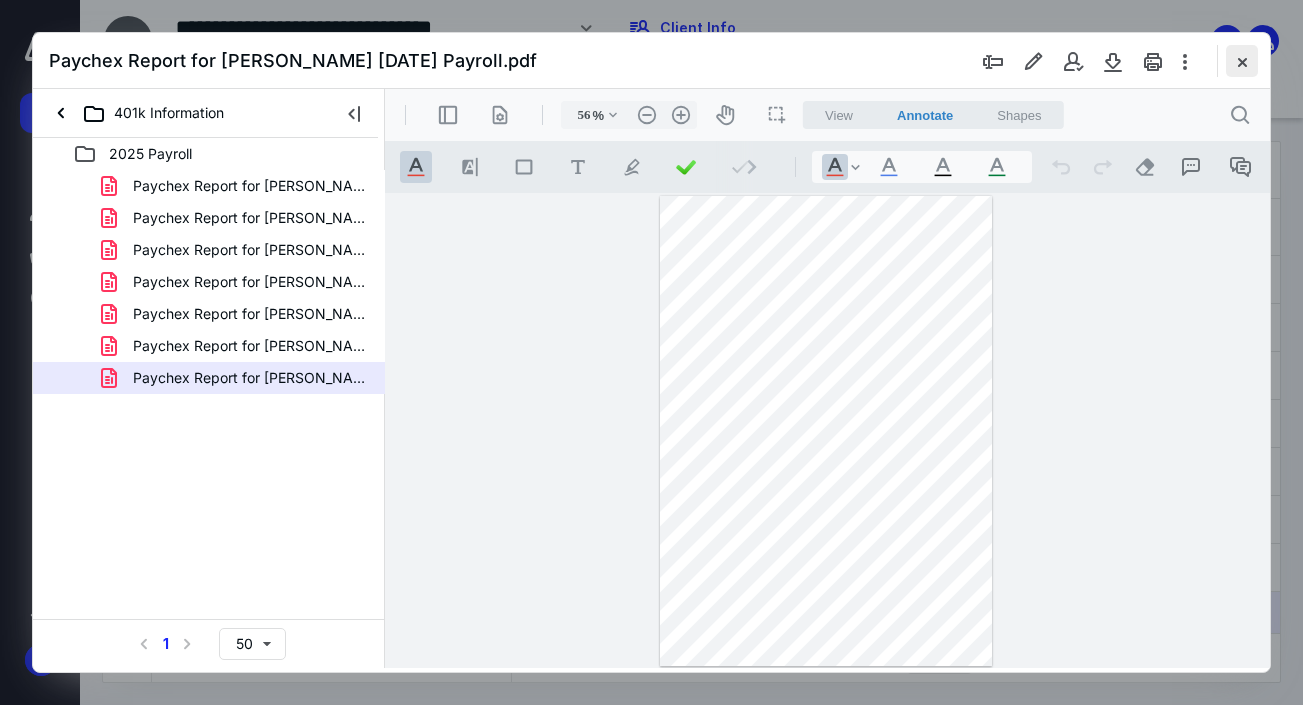 click at bounding box center (1242, 61) 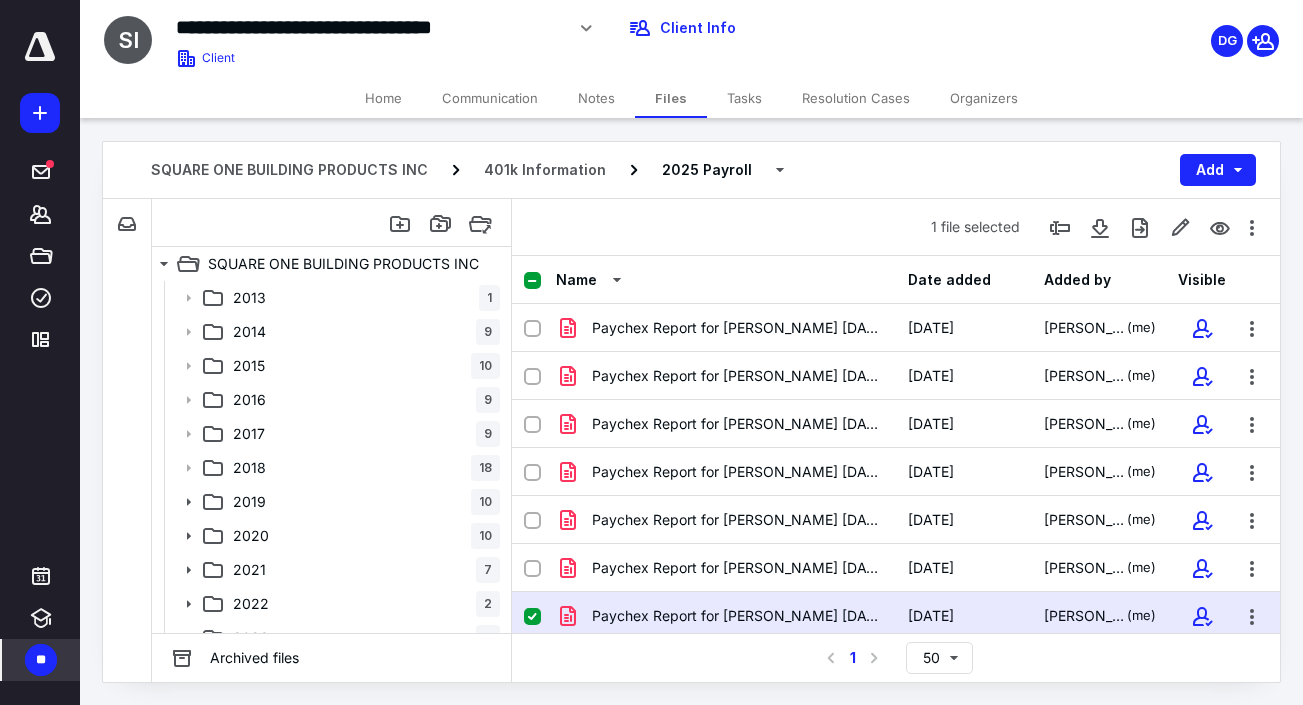 click on "**" at bounding box center (41, 660) 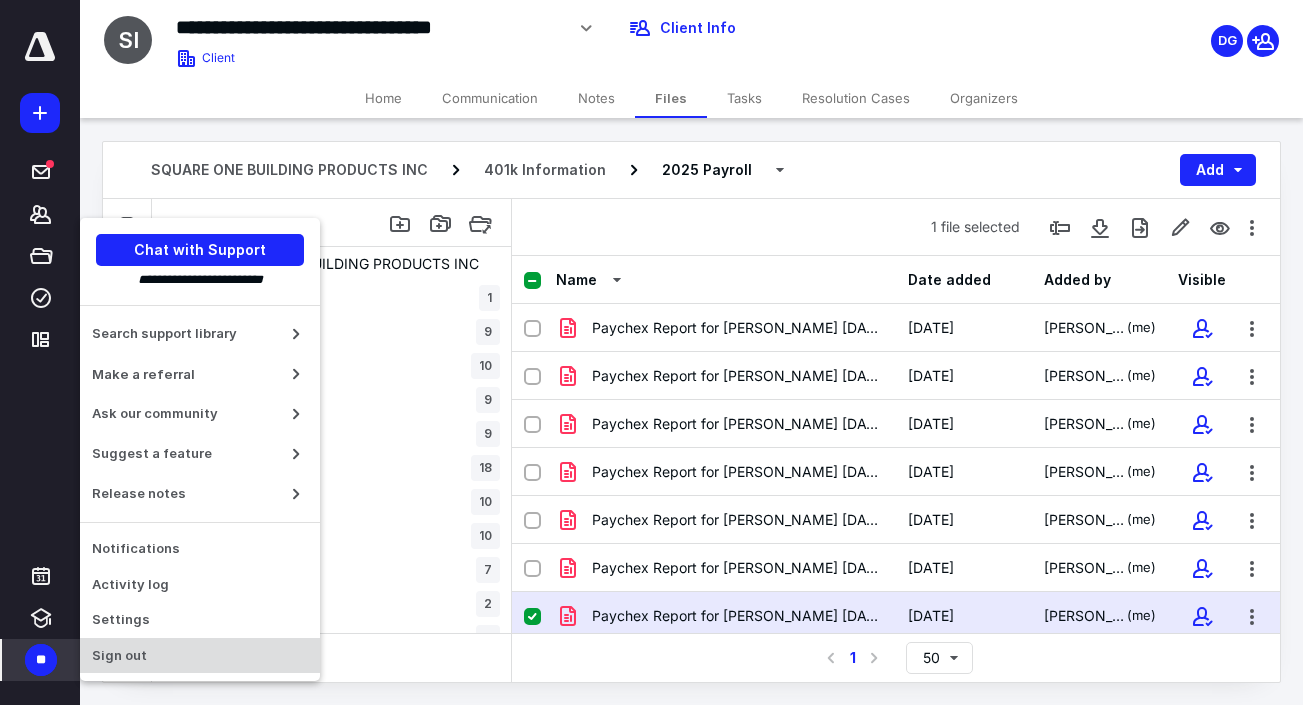 click on "Sign out" at bounding box center (200, 656) 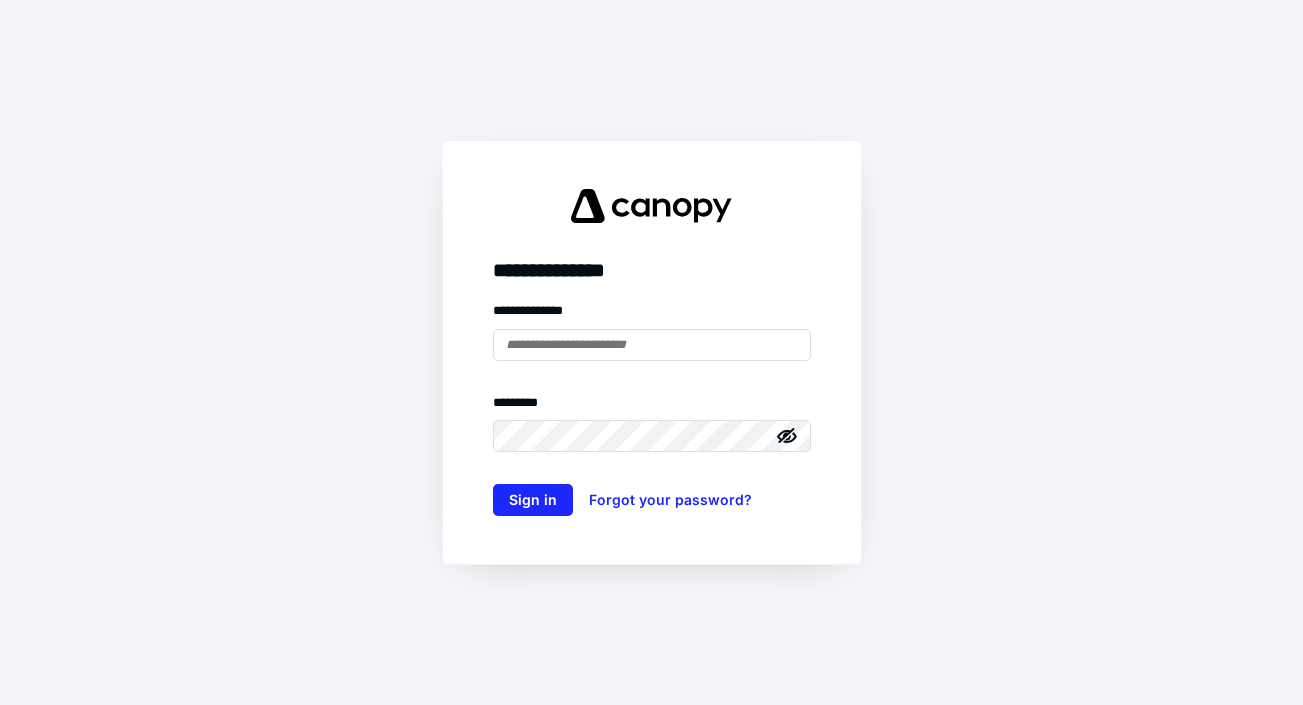 scroll, scrollTop: 0, scrollLeft: 0, axis: both 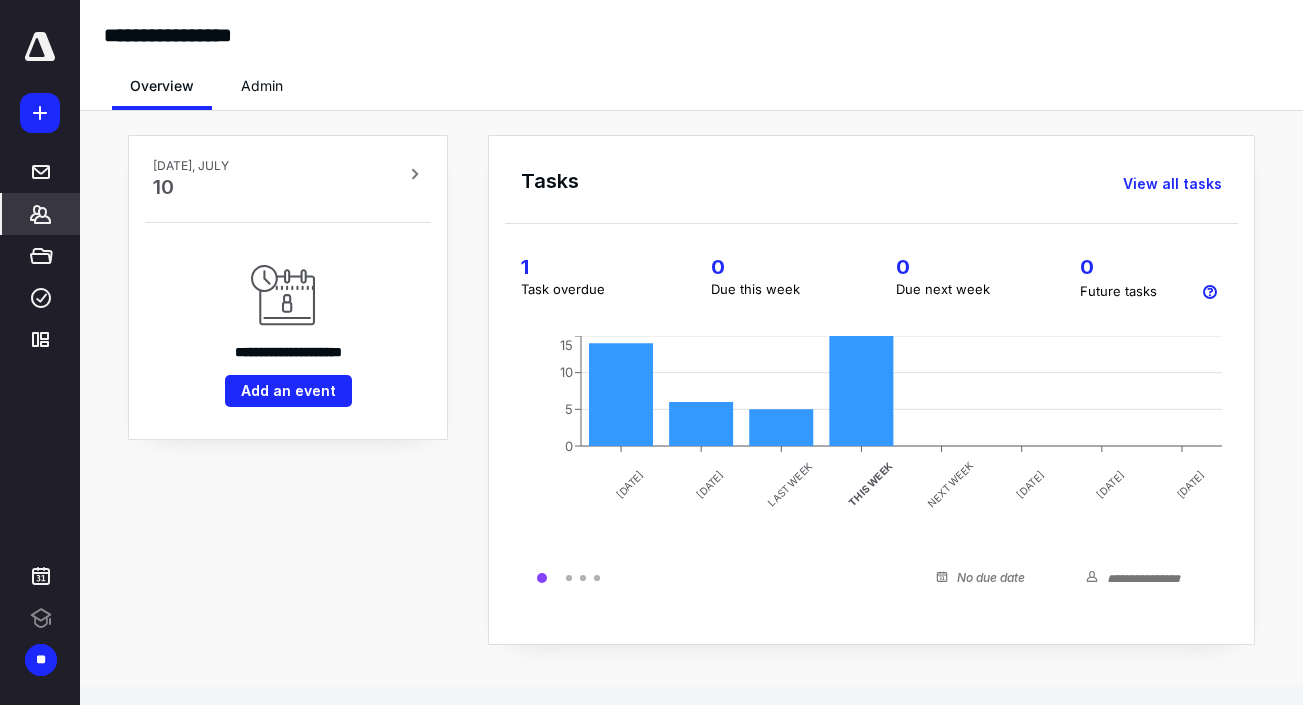click 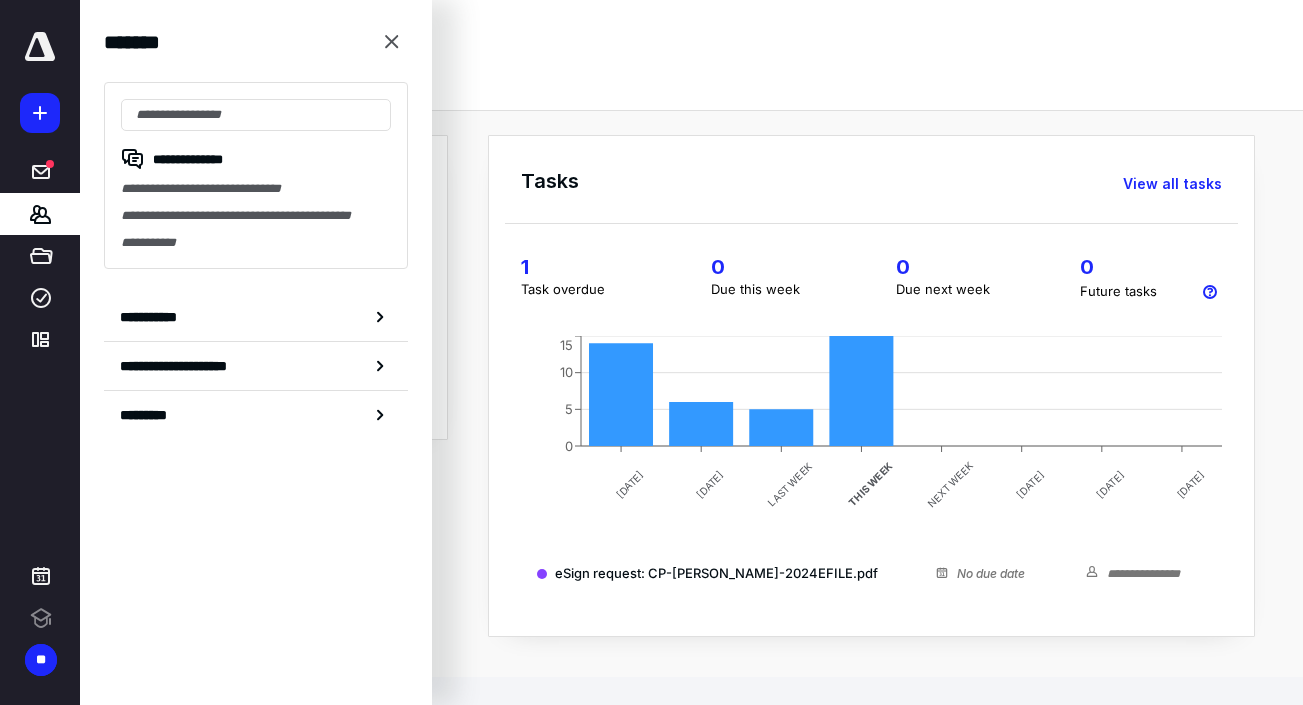 scroll, scrollTop: 0, scrollLeft: 0, axis: both 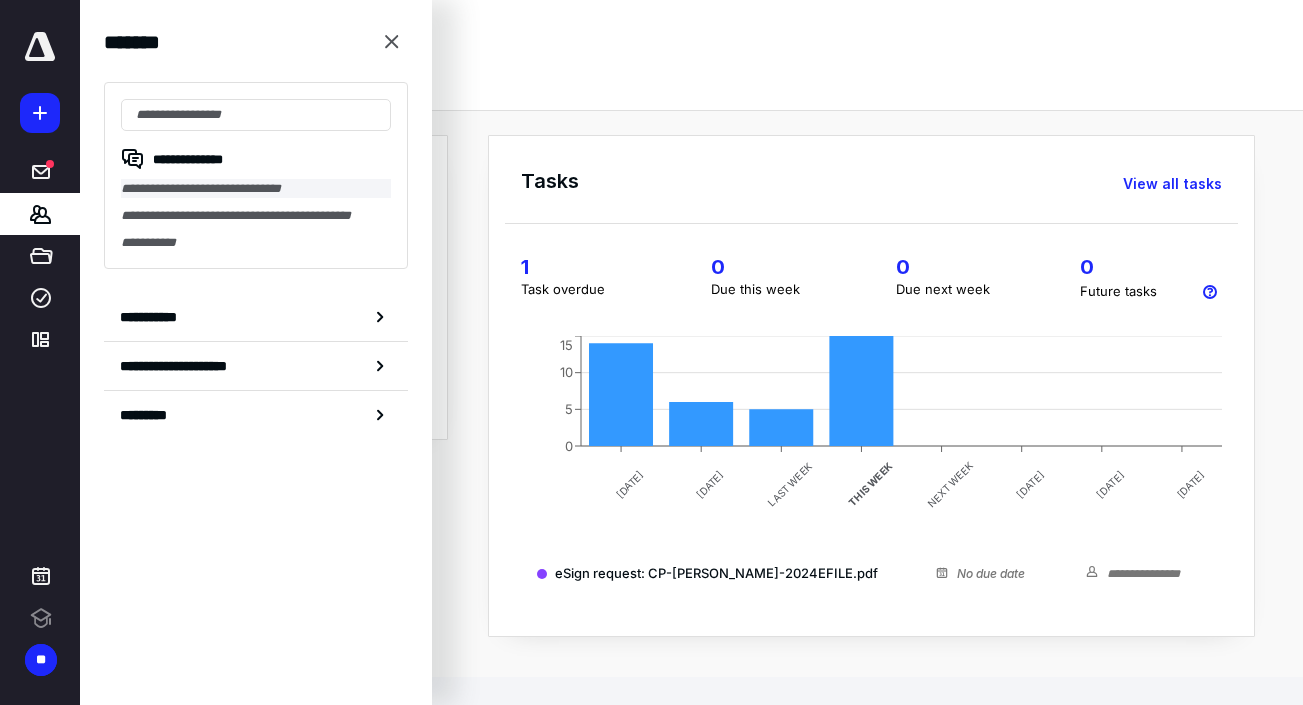 click on "**********" at bounding box center (256, 188) 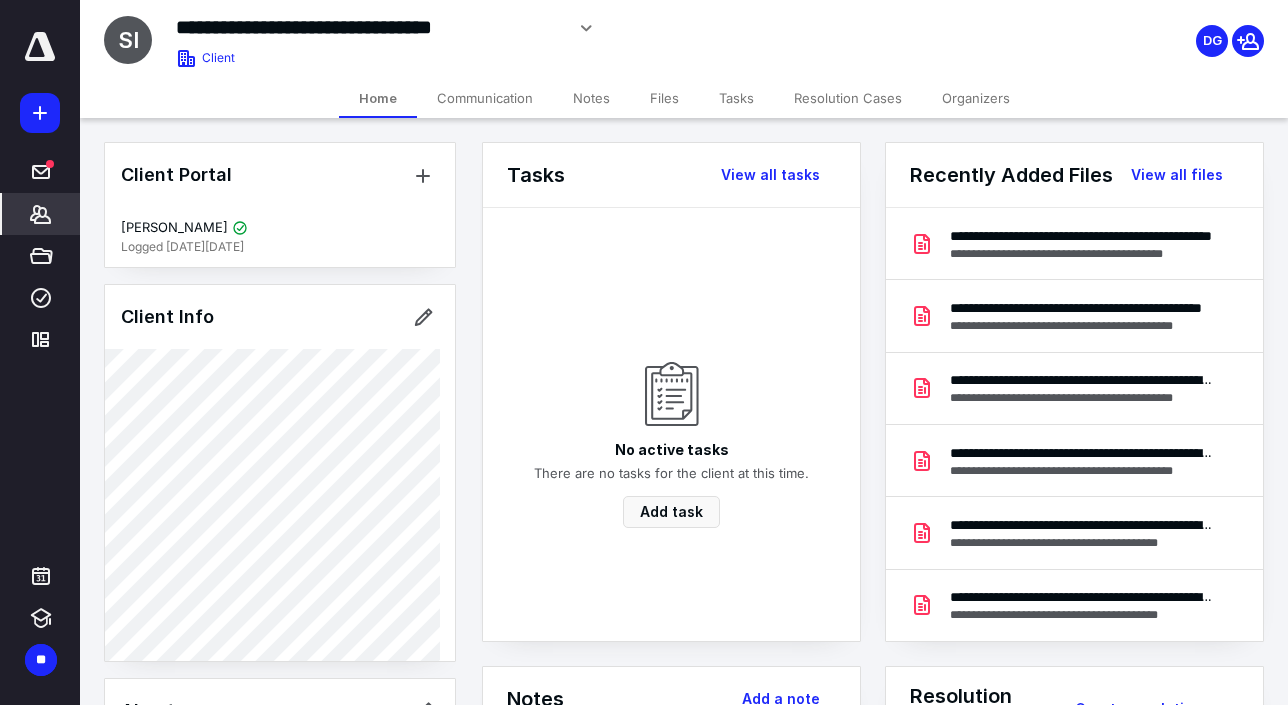 click on "Files" at bounding box center (664, 98) 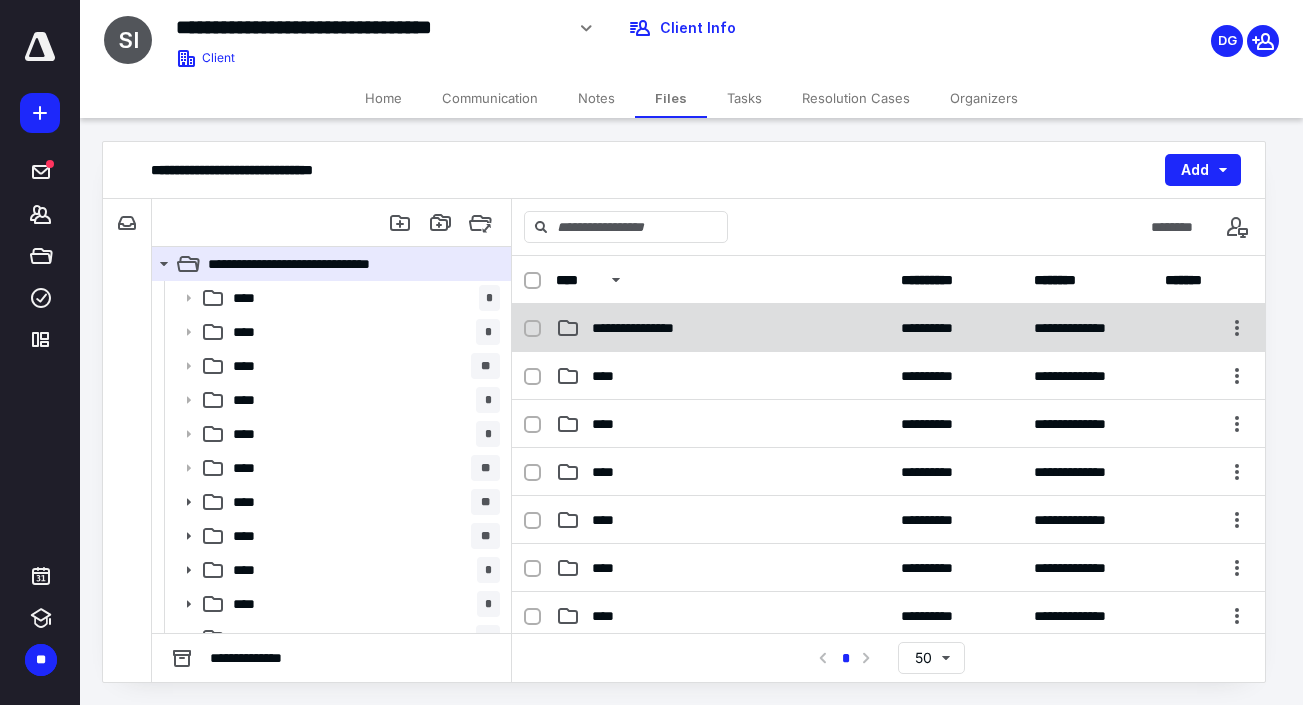 click on "**********" at bounding box center (722, 328) 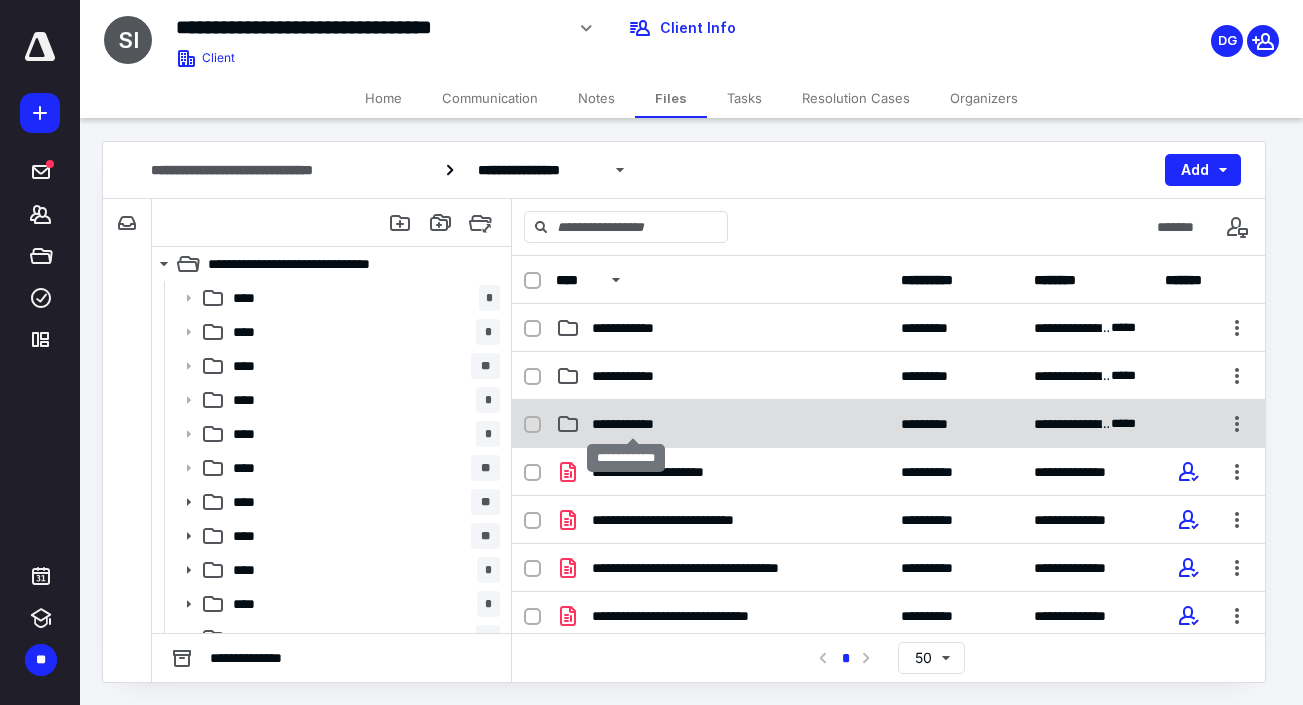 click on "**********" at bounding box center [633, 424] 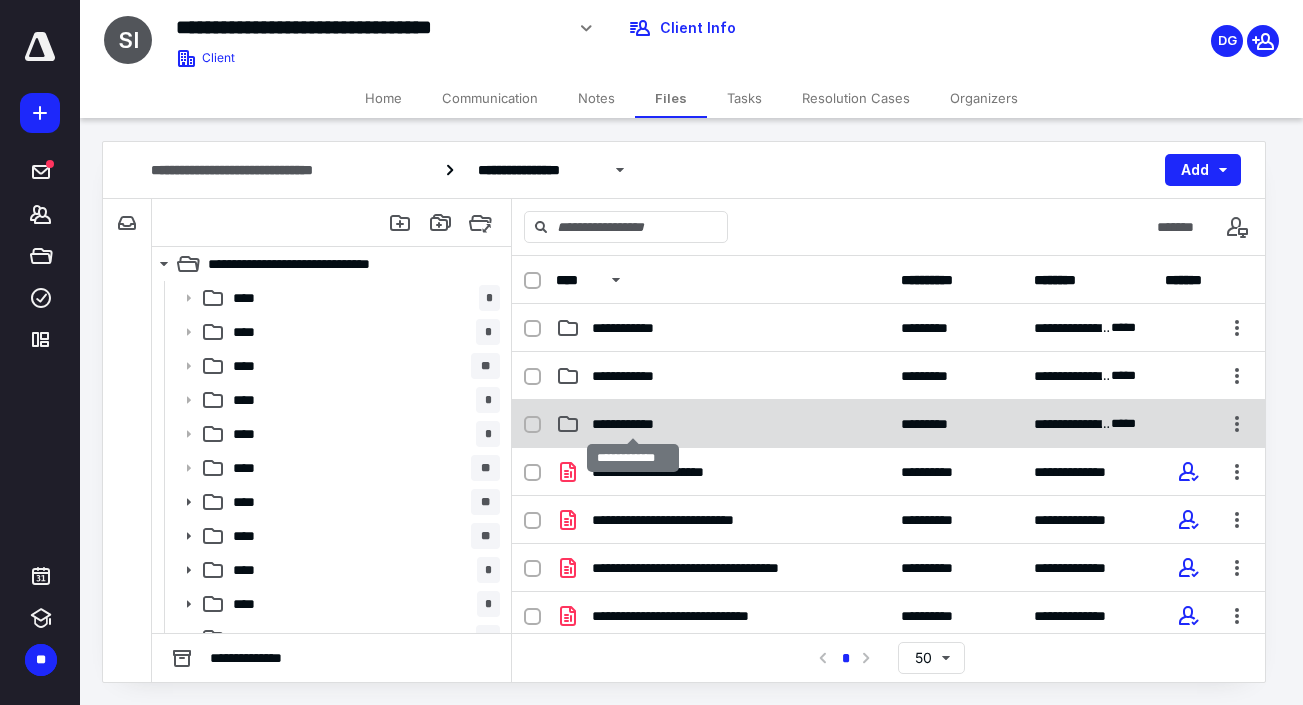 click on "**********" at bounding box center [633, 424] 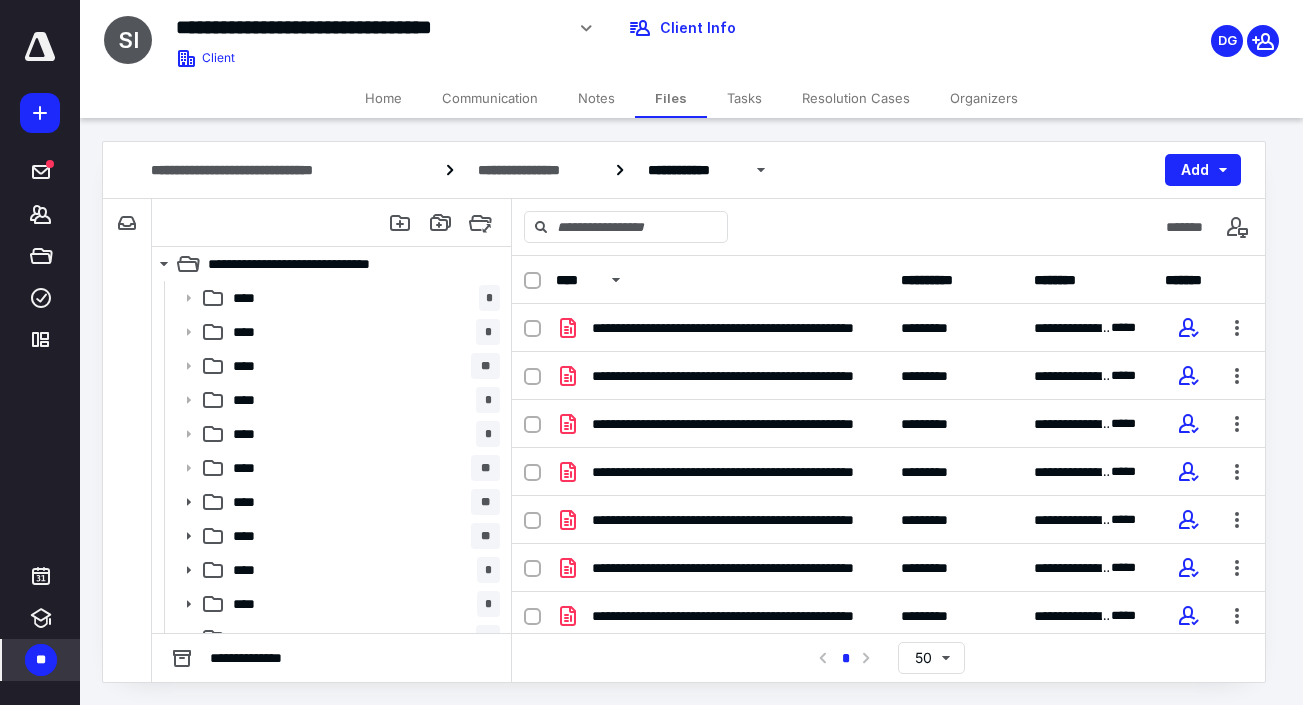 click on "**" at bounding box center [41, 660] 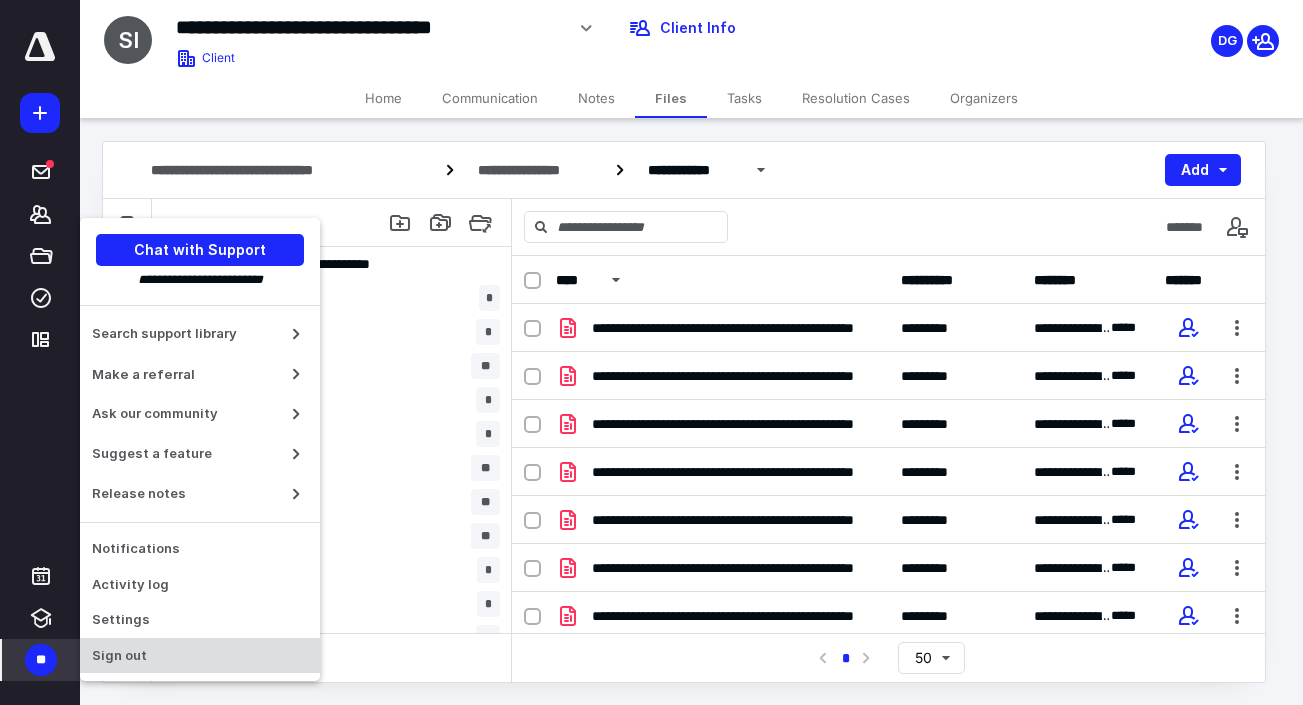 click on "Sign out" at bounding box center [200, 656] 